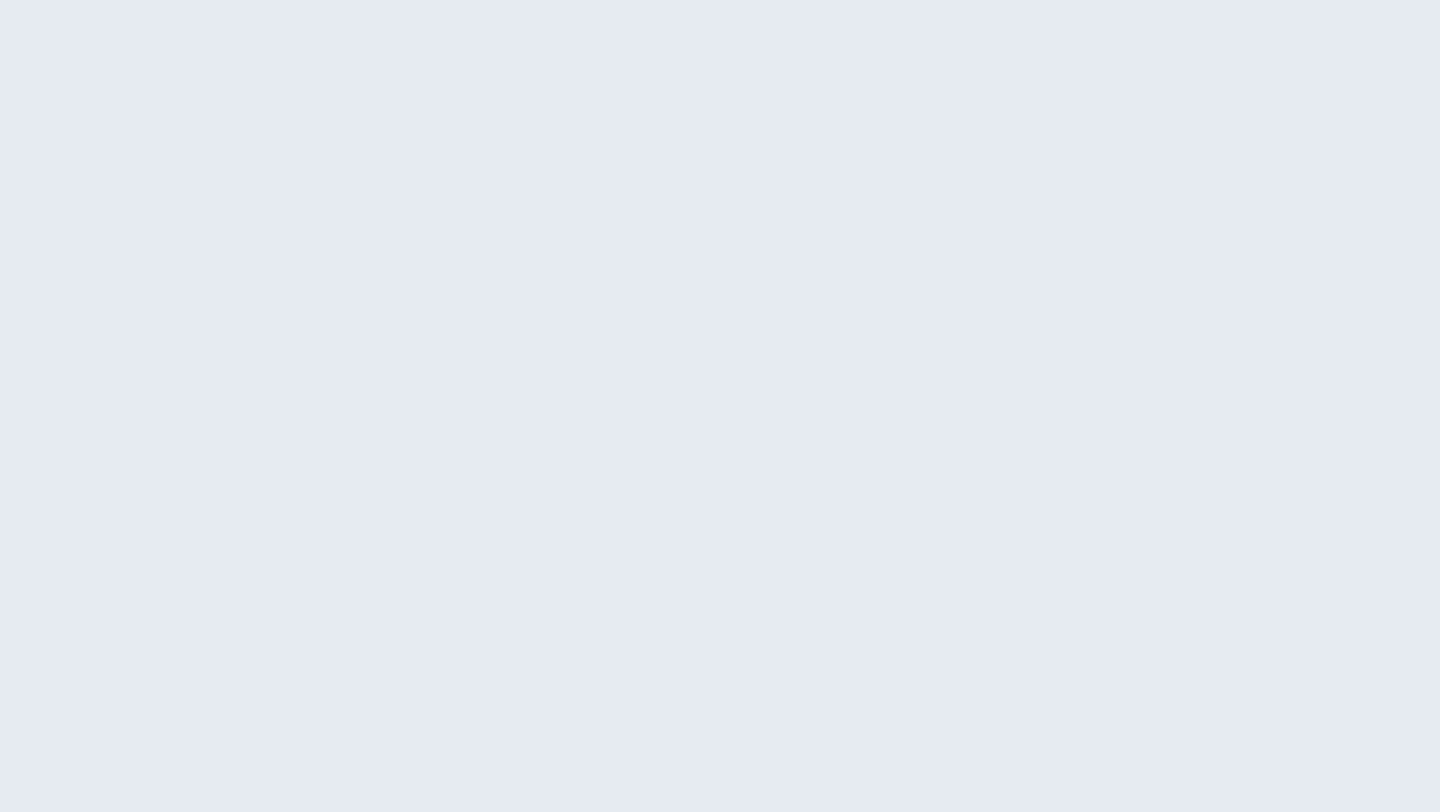 scroll, scrollTop: 0, scrollLeft: 0, axis: both 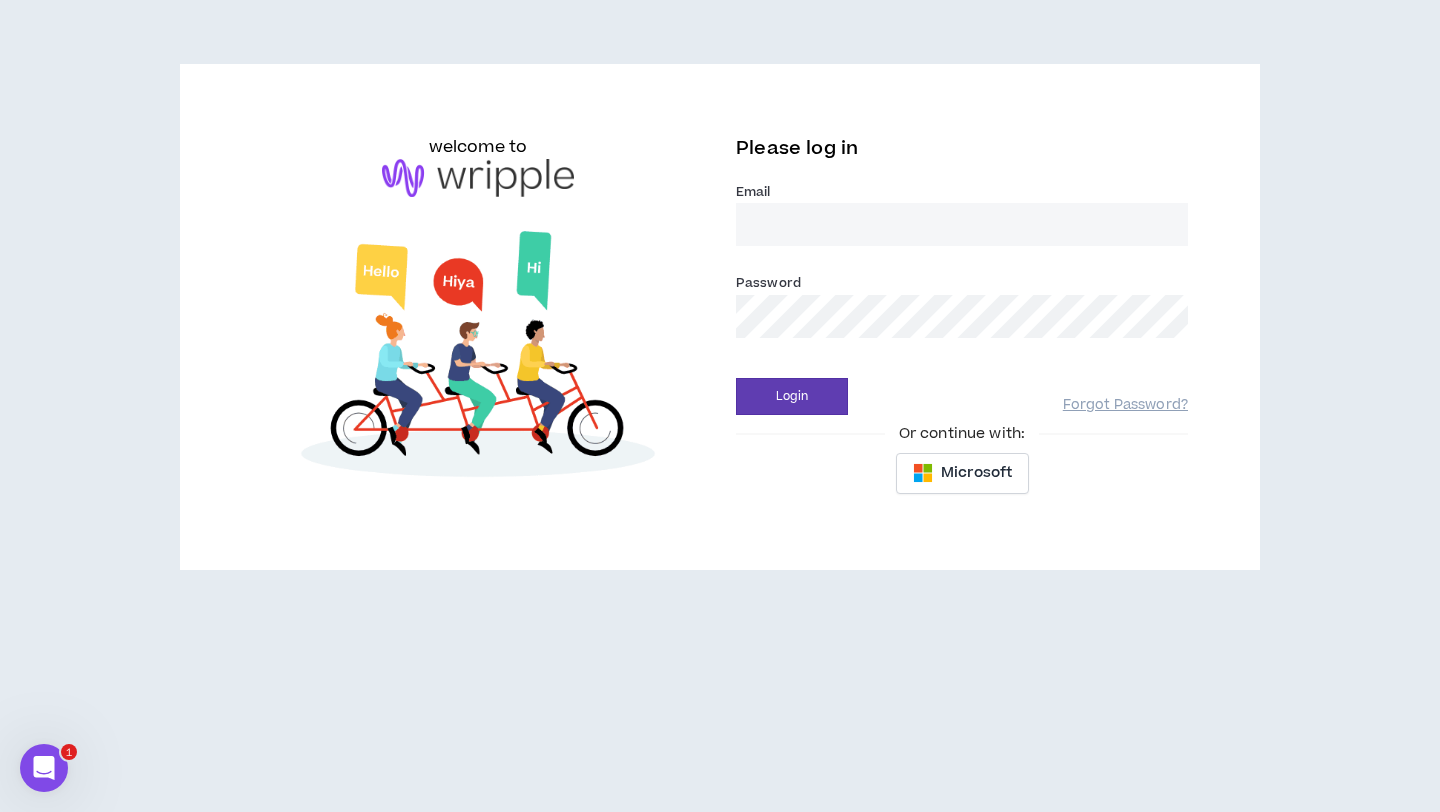 click on "Email  *" at bounding box center [962, 224] 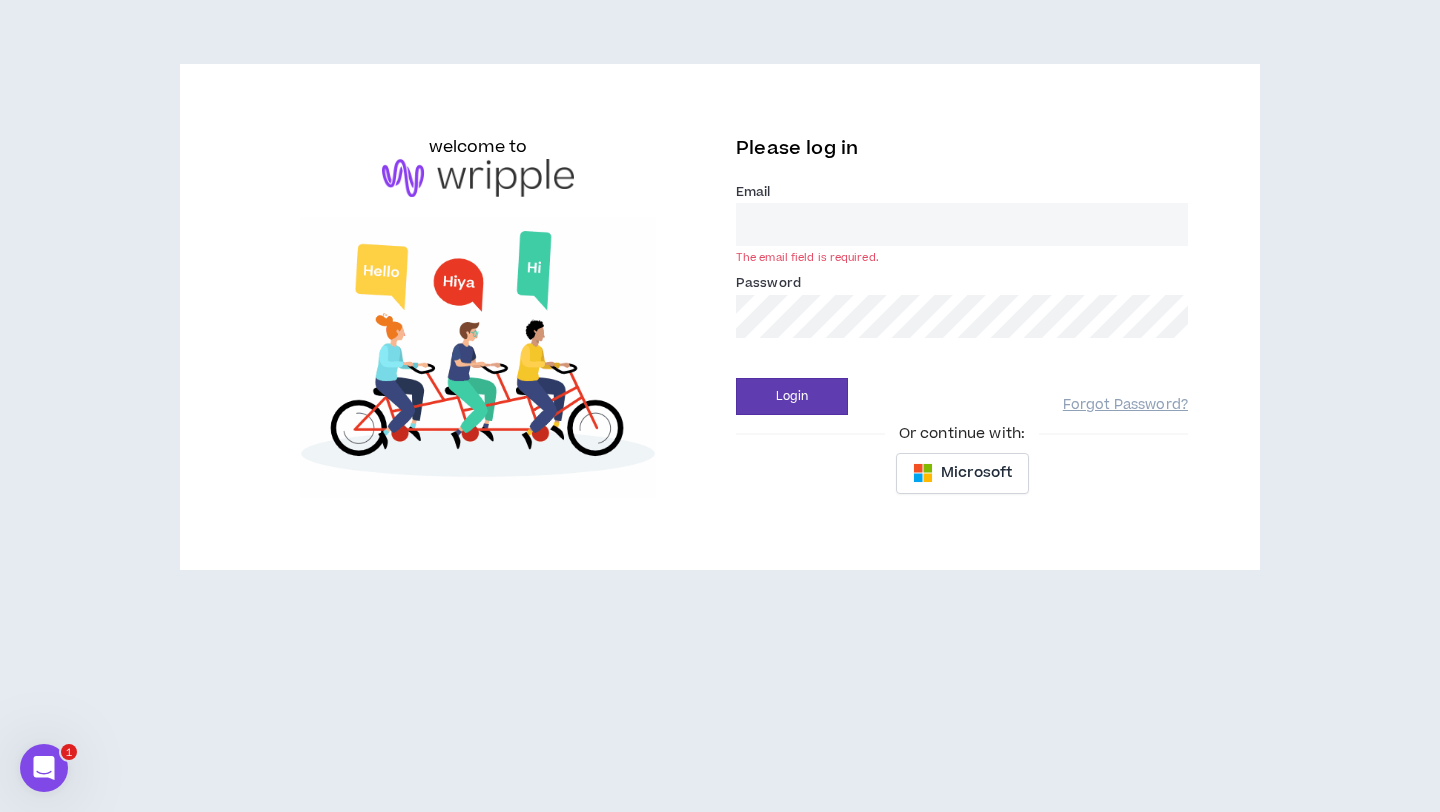 type on "kamille.wilkinson@gmail.com" 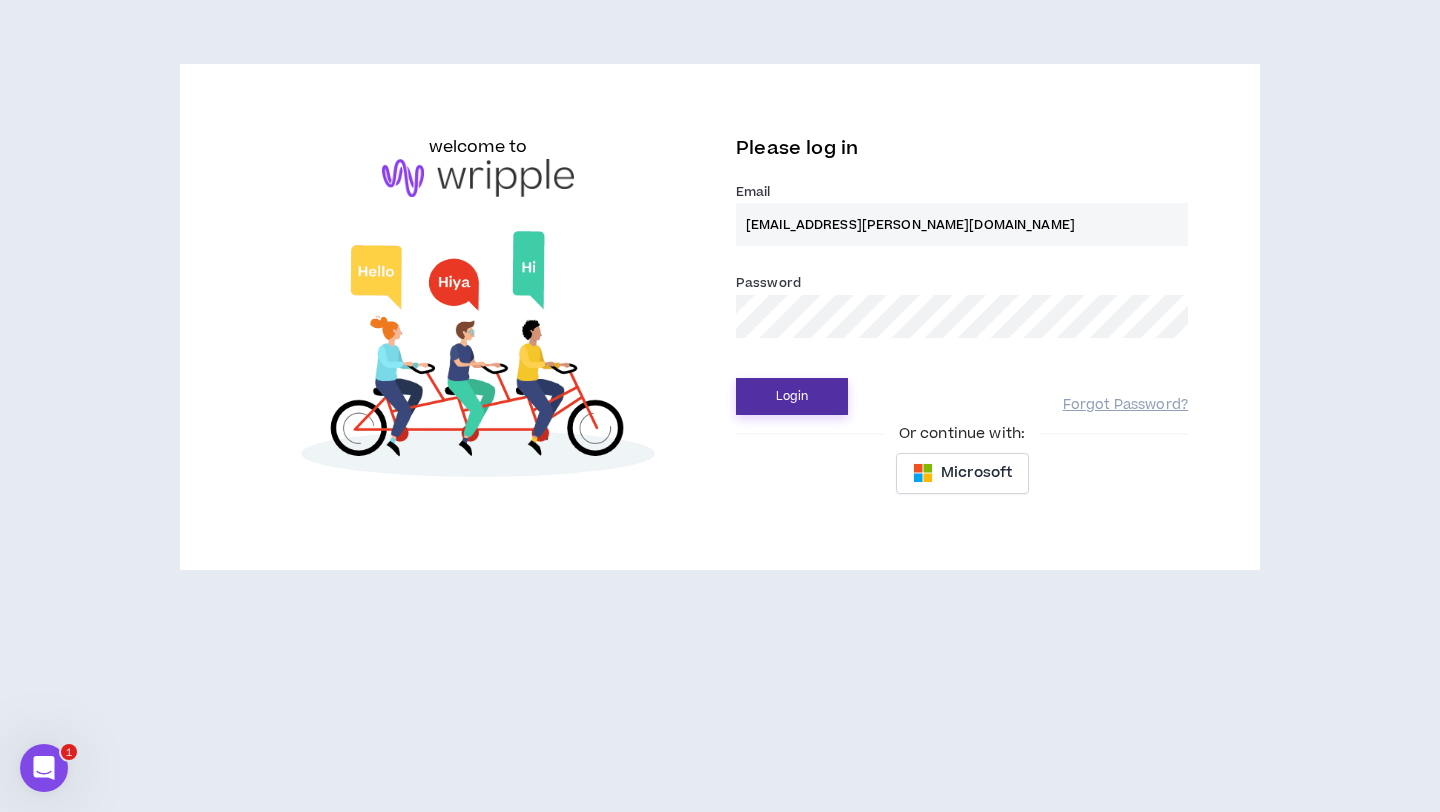 click on "Login" at bounding box center (792, 396) 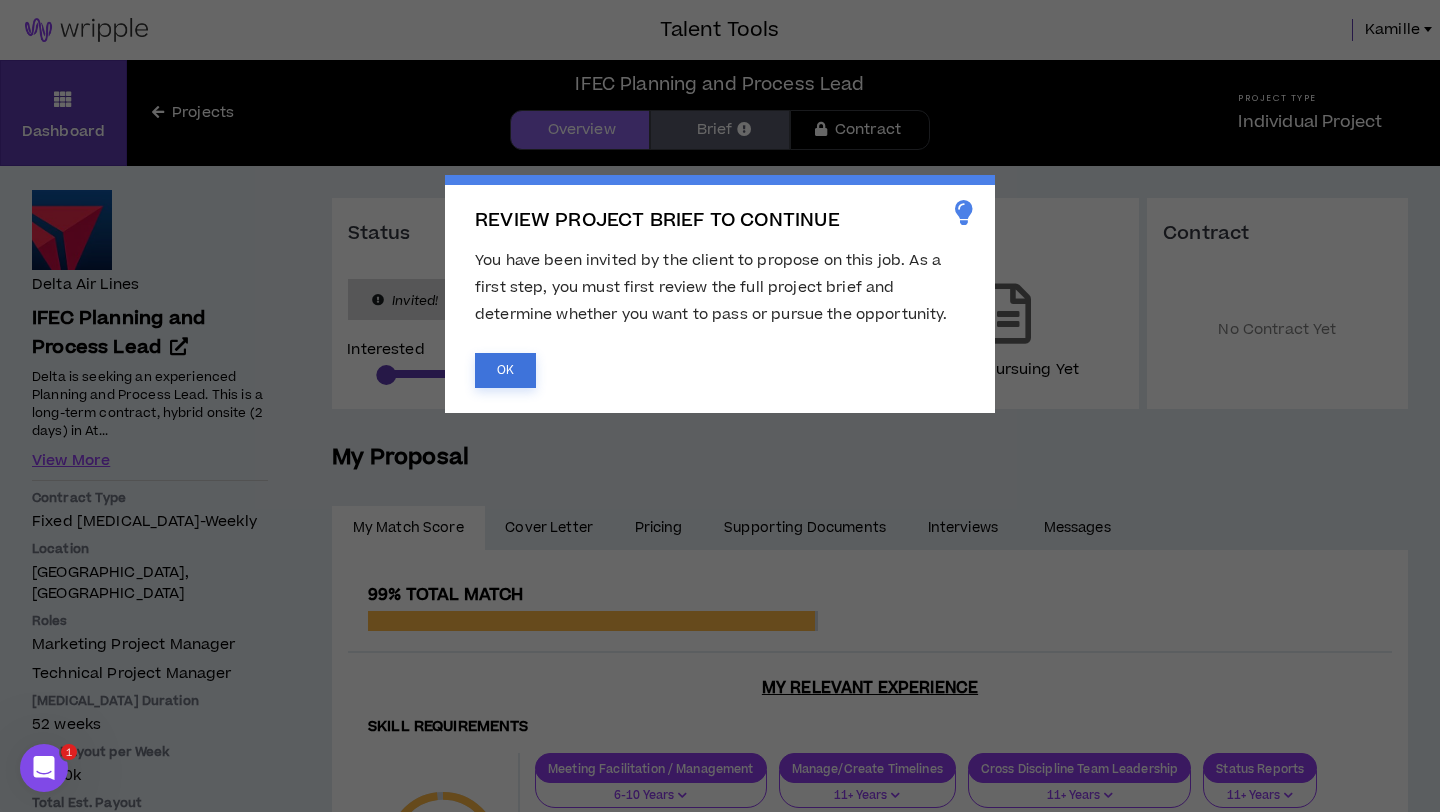 click on "OK" at bounding box center [505, 370] 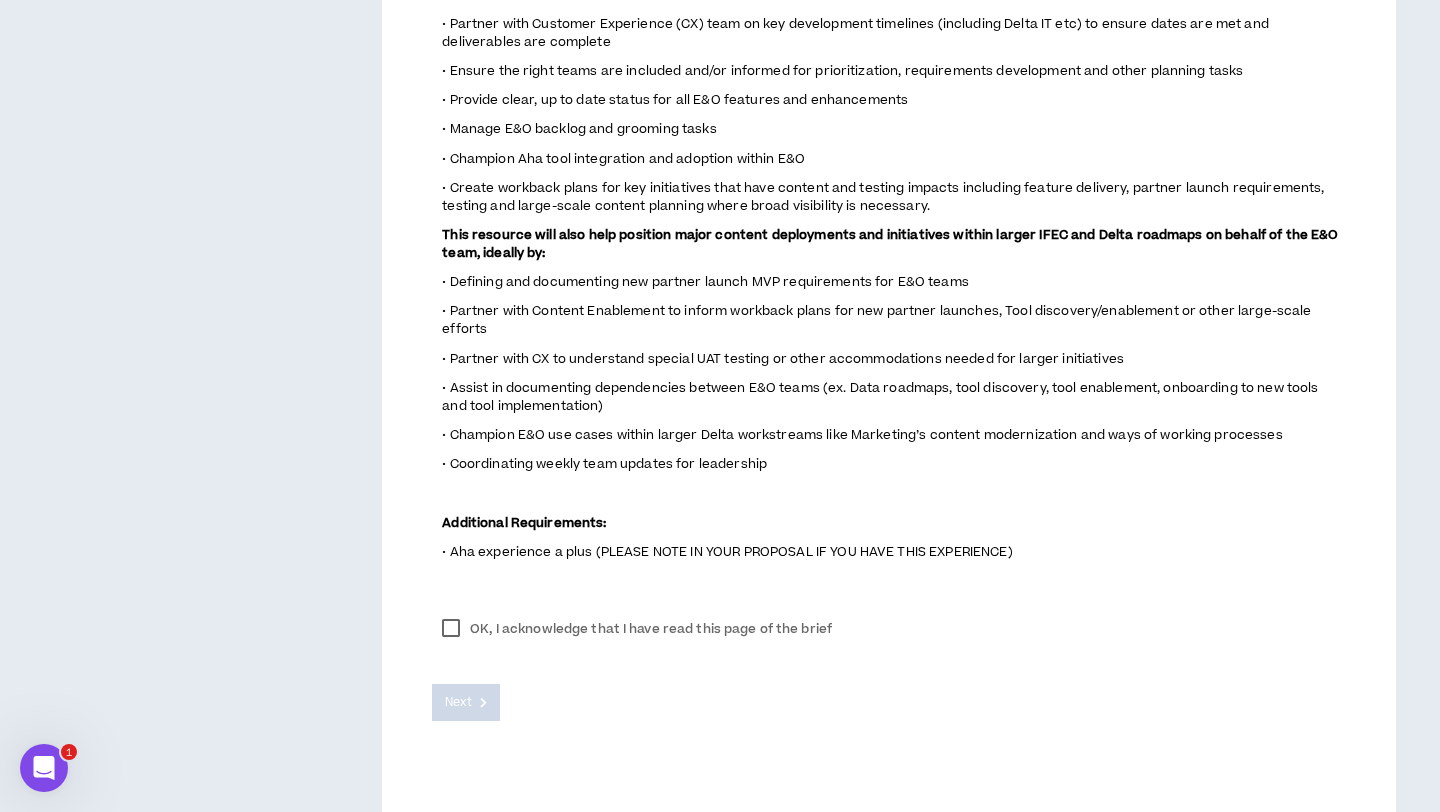 scroll, scrollTop: 1213, scrollLeft: 0, axis: vertical 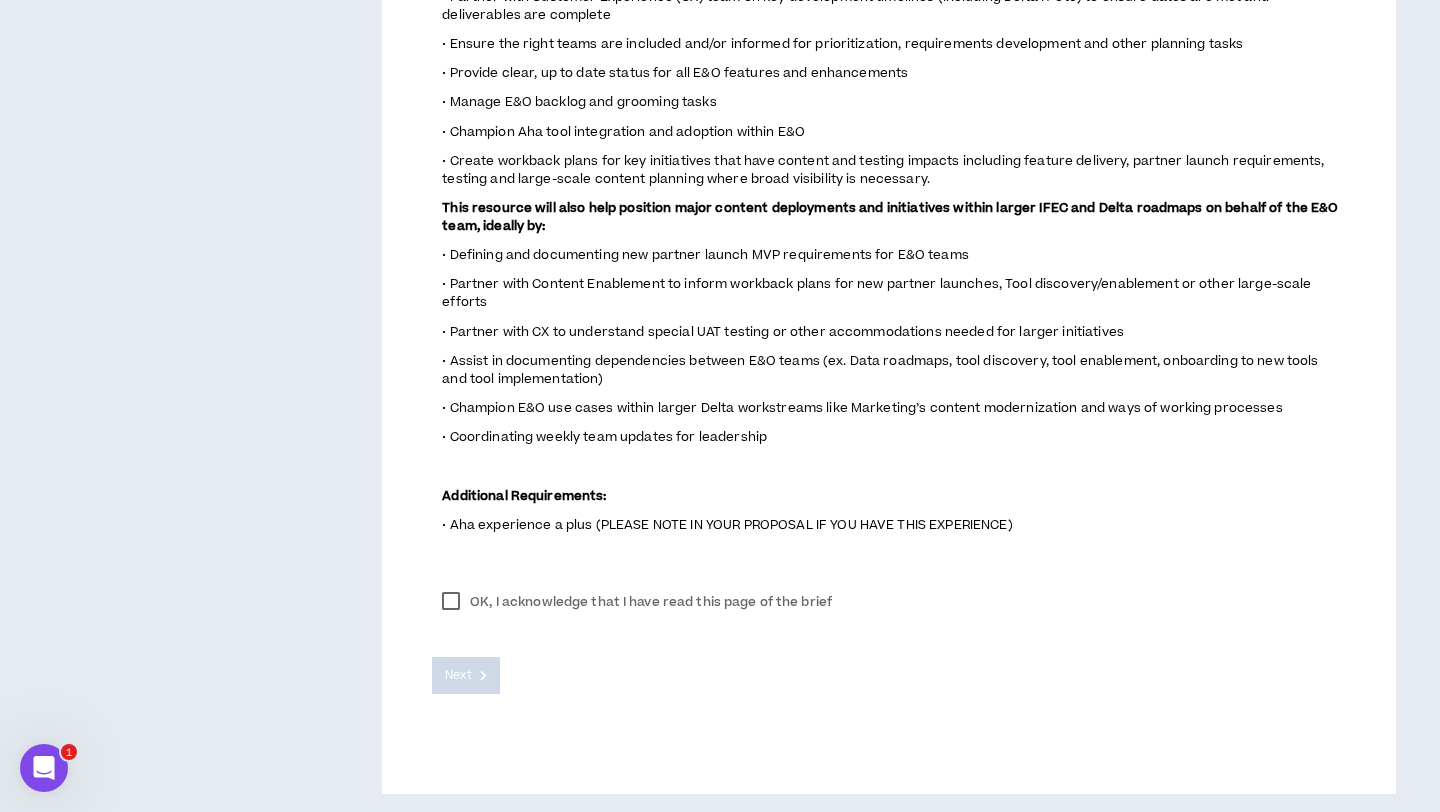 click on "OK, I acknowledge that I have read this page of the brief" at bounding box center (637, 602) 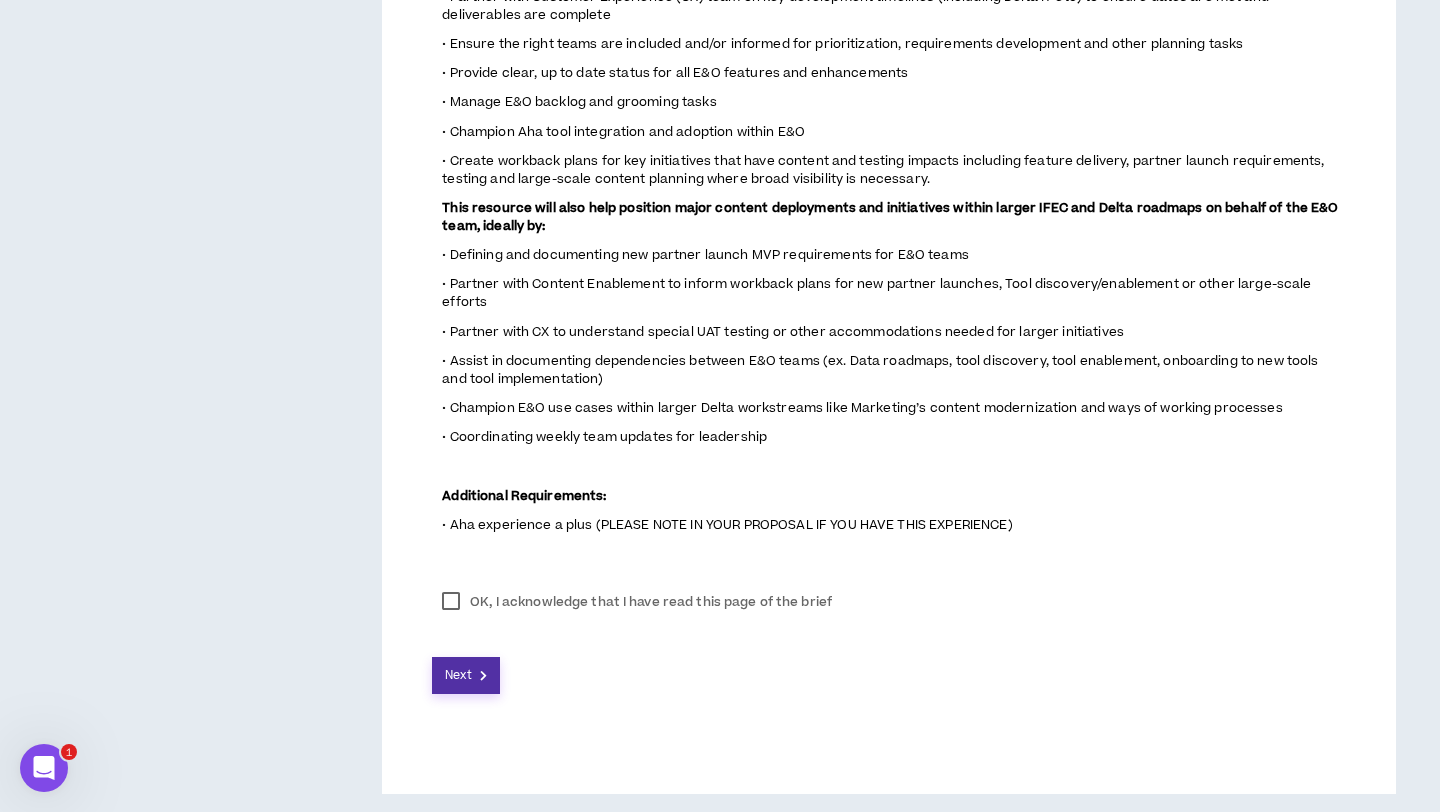 click on "Next" at bounding box center (458, 675) 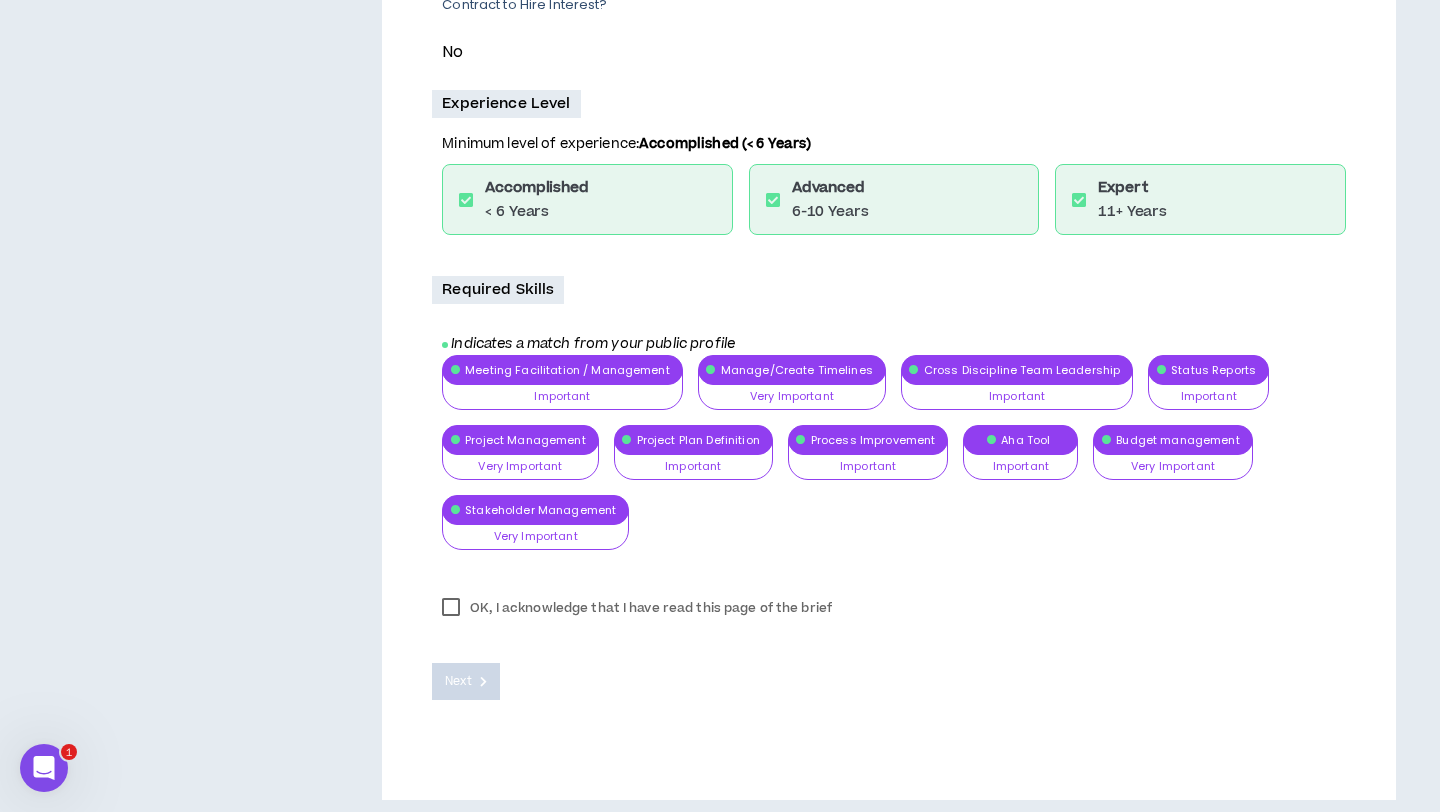 scroll, scrollTop: 1444, scrollLeft: 0, axis: vertical 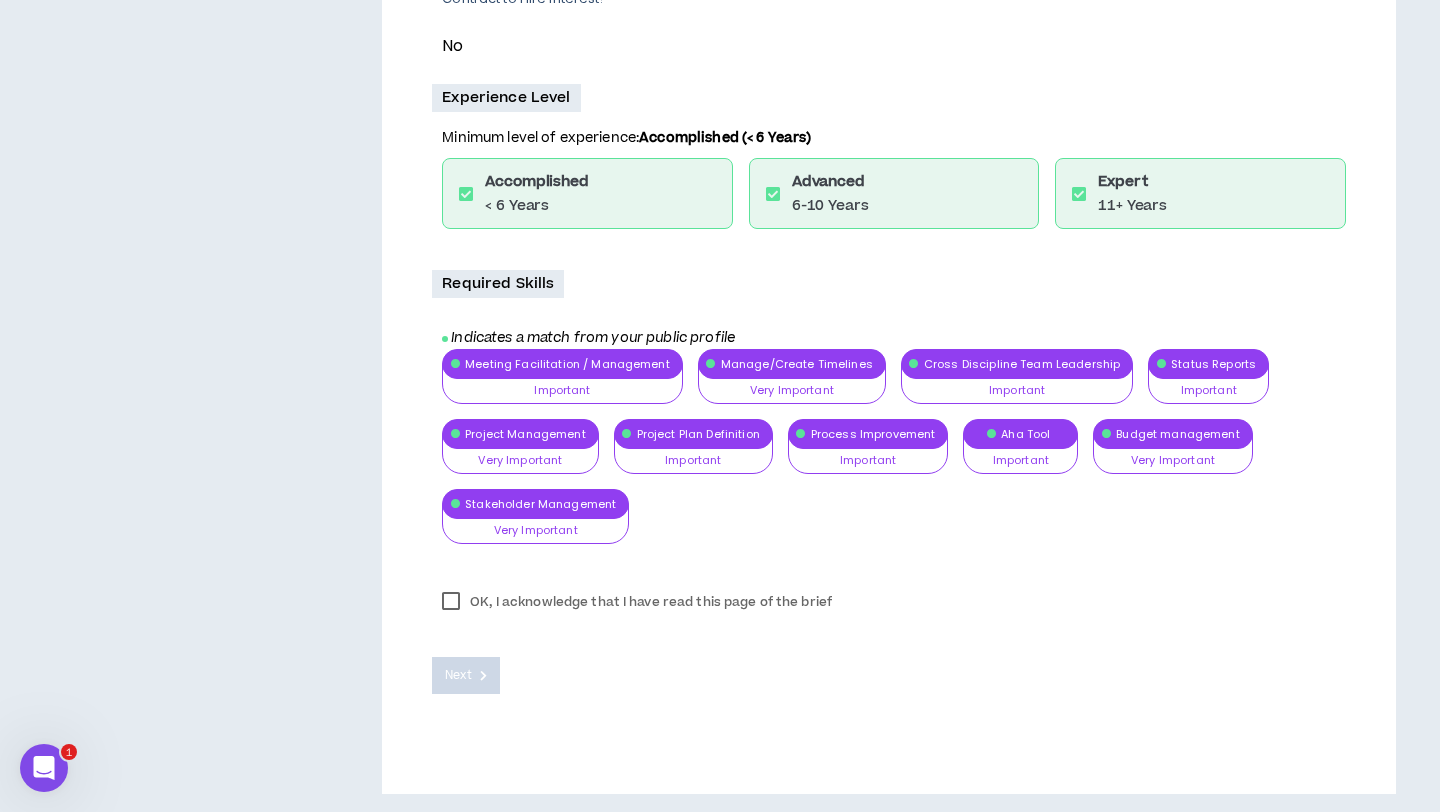 click on "OK, I acknowledge that I have read this page of the brief" at bounding box center (637, 602) 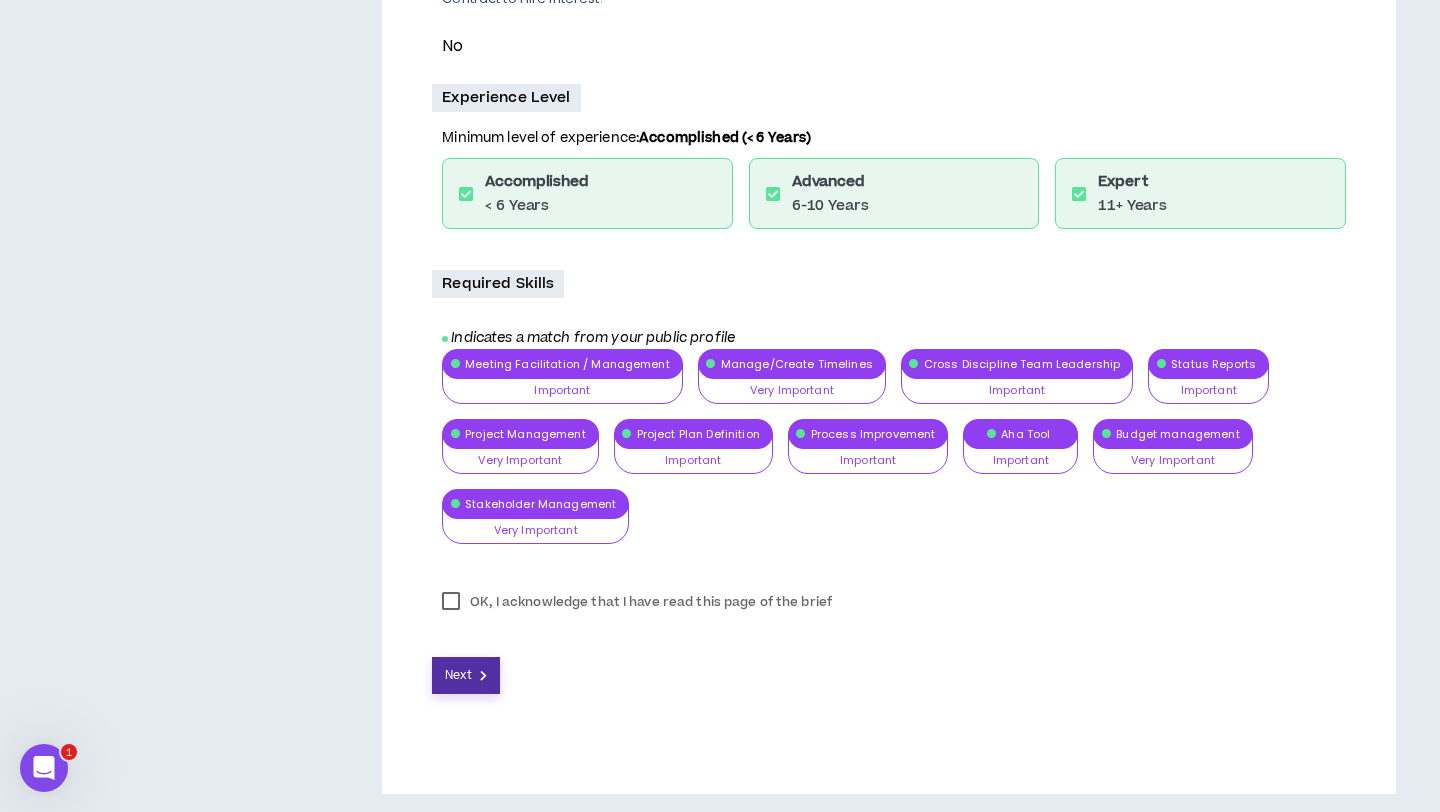 click on "Next" at bounding box center (466, 675) 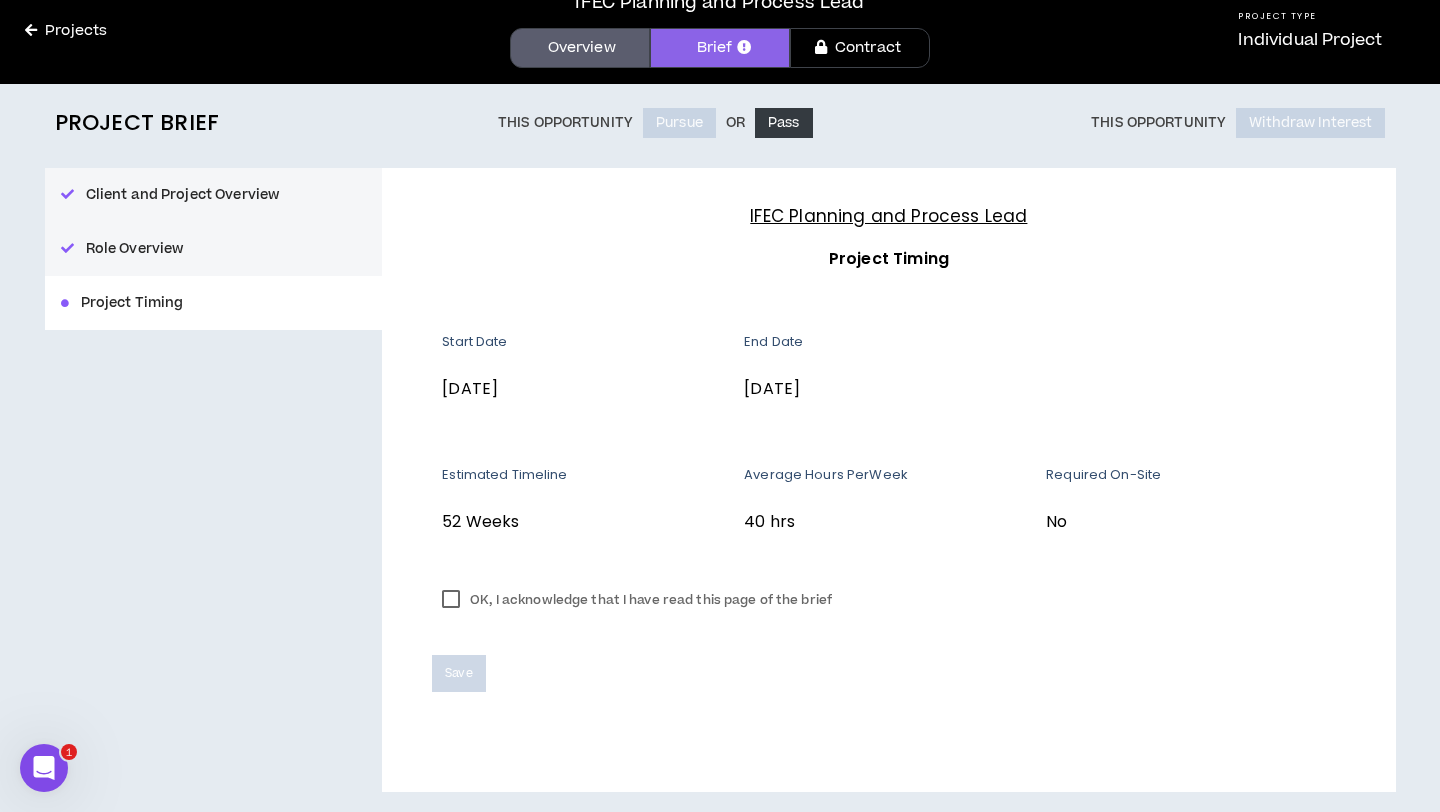 scroll, scrollTop: 82, scrollLeft: 0, axis: vertical 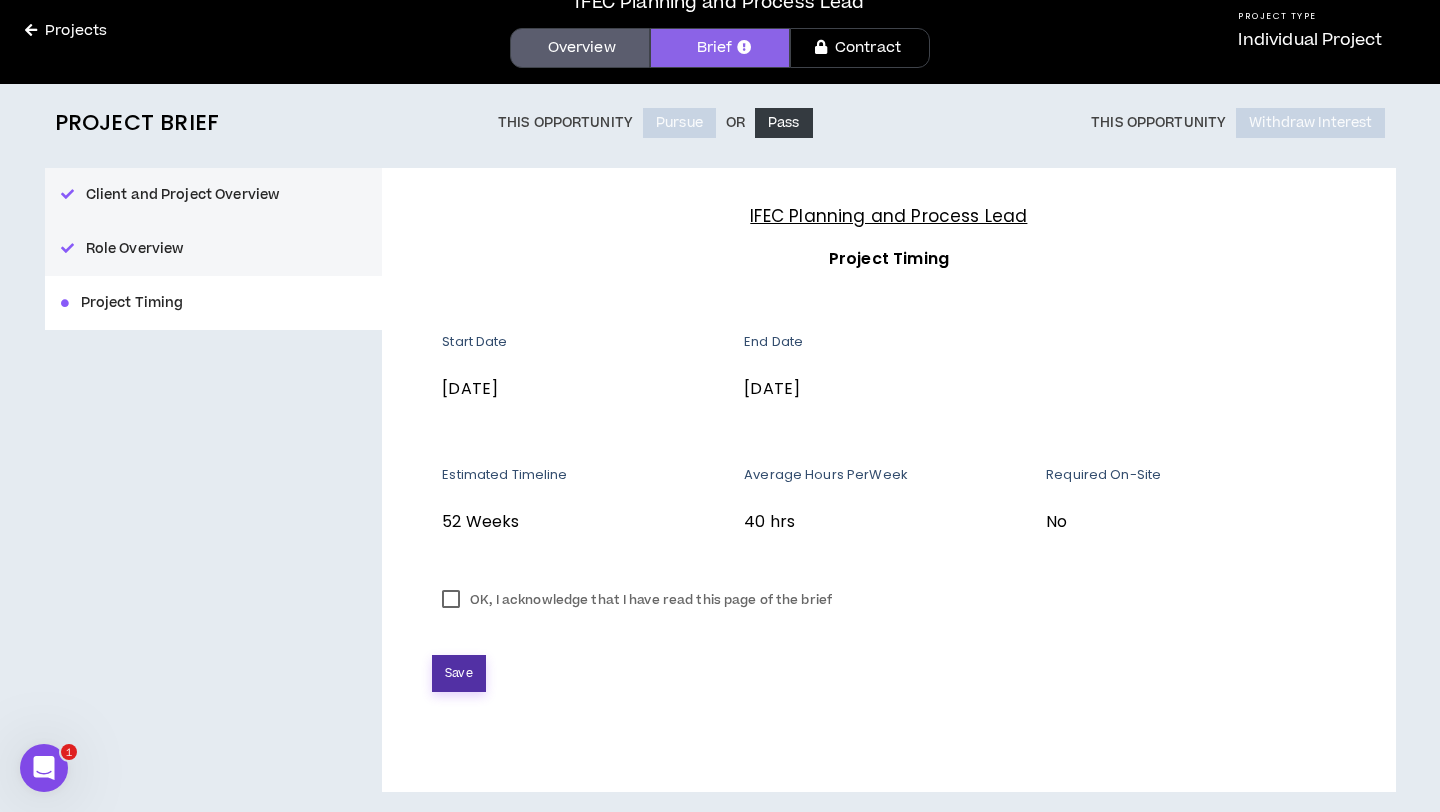 click on "Save" at bounding box center [458, 673] 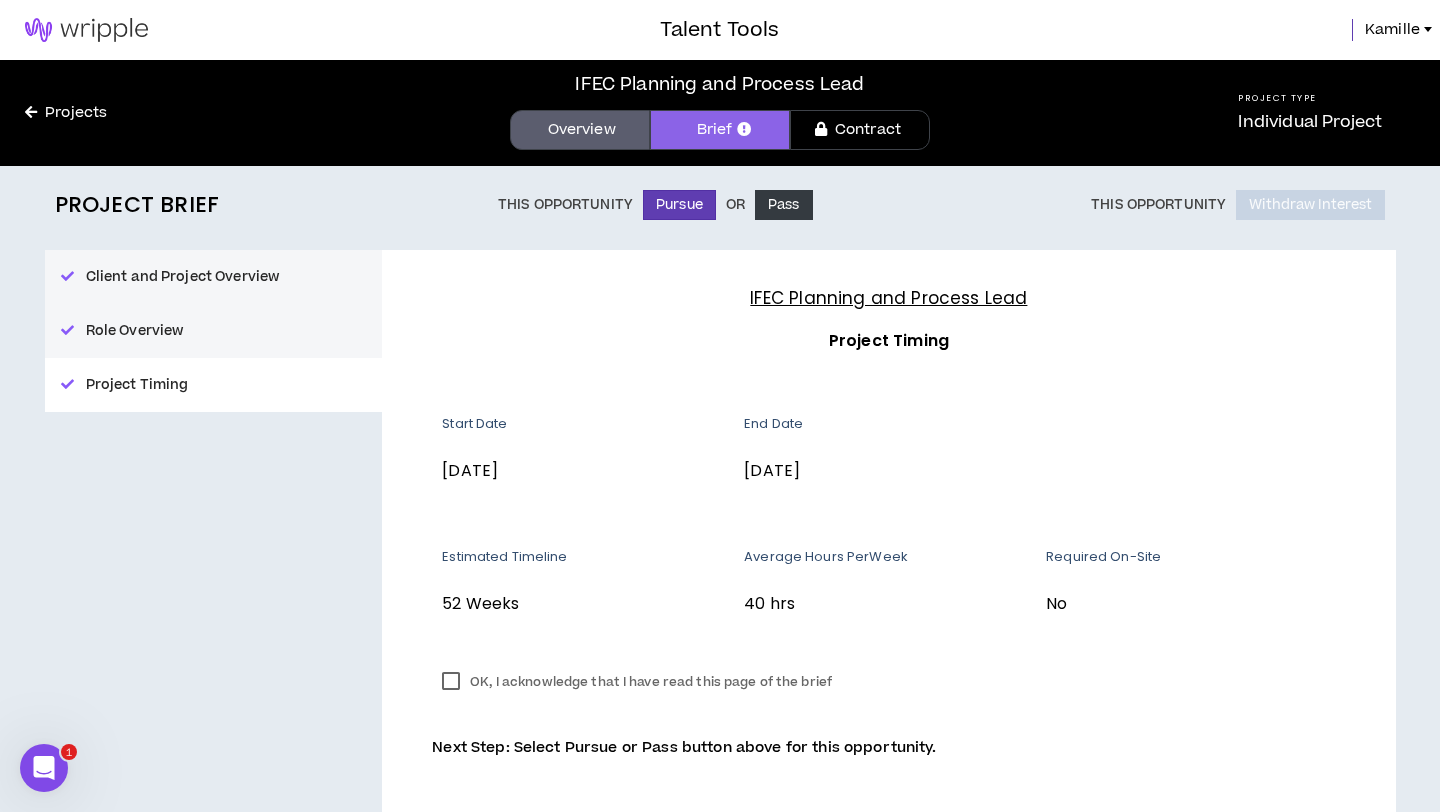 scroll, scrollTop: 68, scrollLeft: 0, axis: vertical 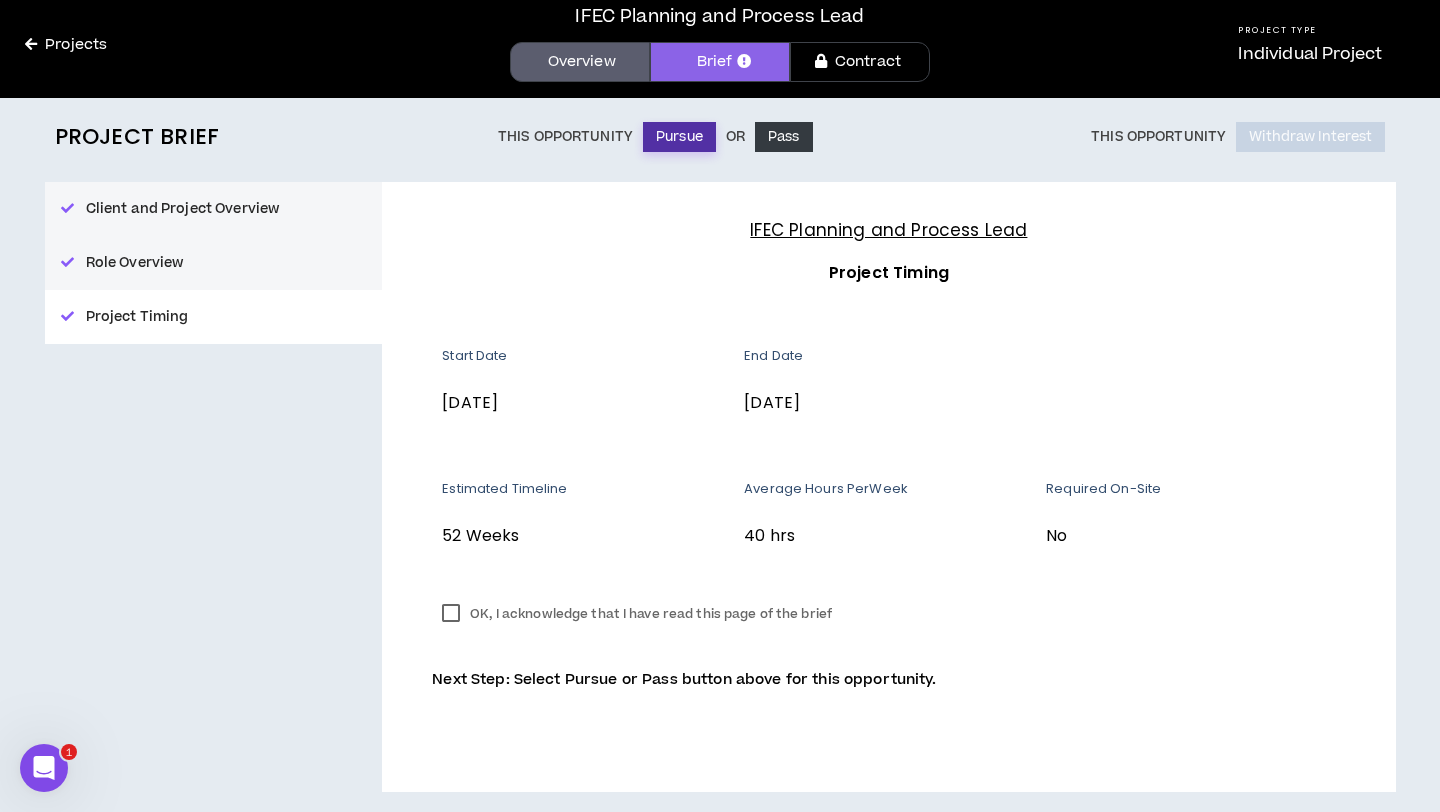click on "Pursue" at bounding box center (679, 137) 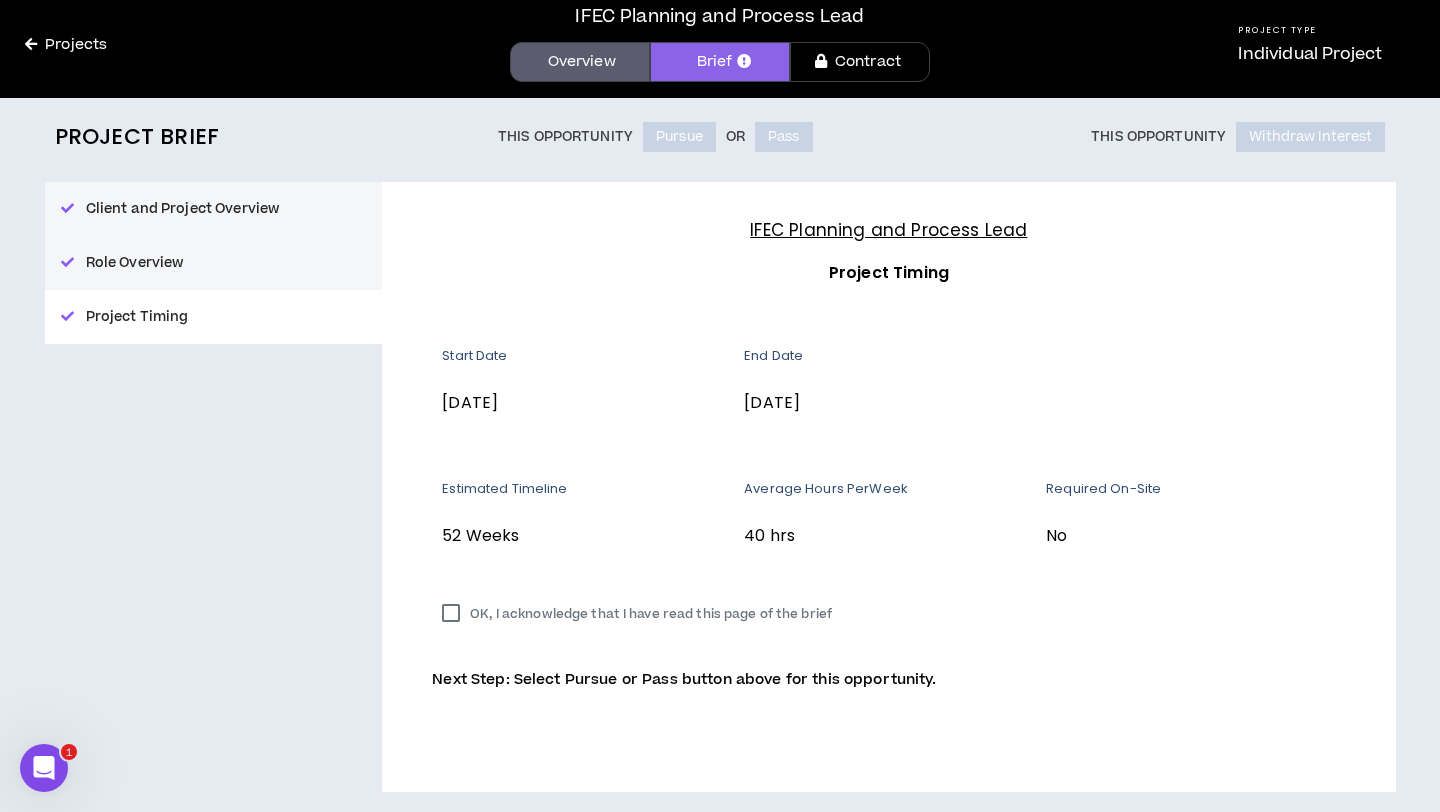 scroll, scrollTop: 32, scrollLeft: 0, axis: vertical 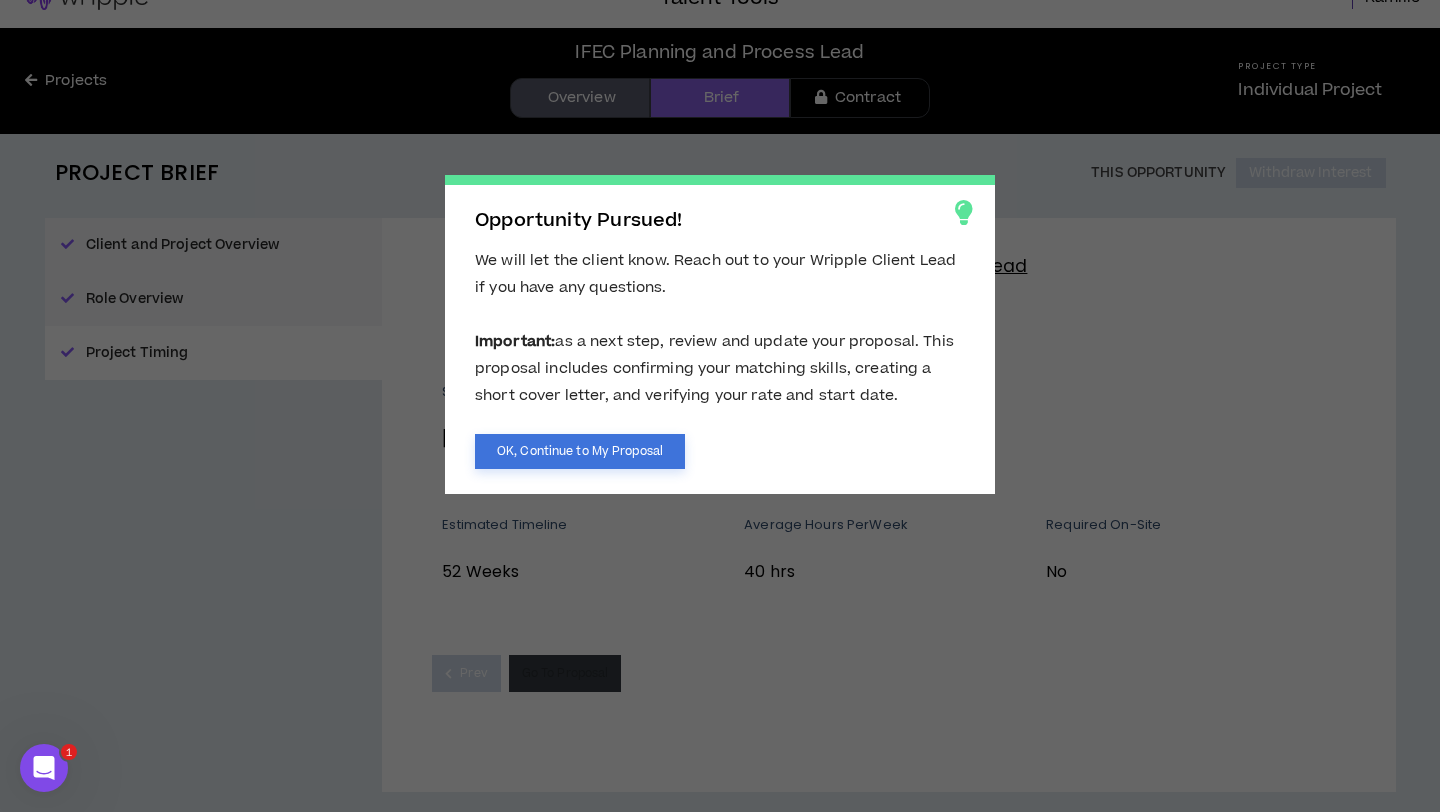 click on "OK, Continue to My Proposal" at bounding box center [580, 451] 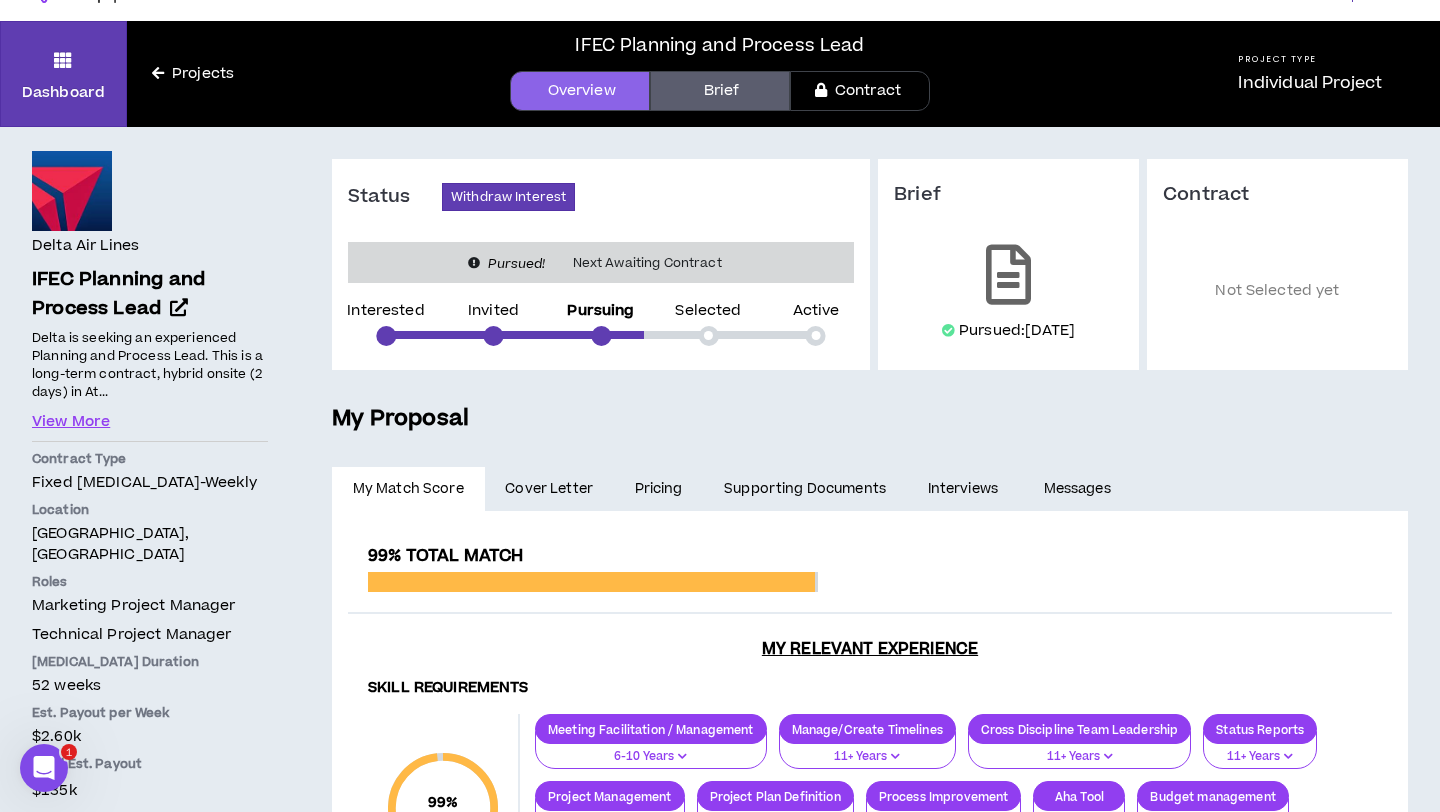 scroll, scrollTop: 0, scrollLeft: 0, axis: both 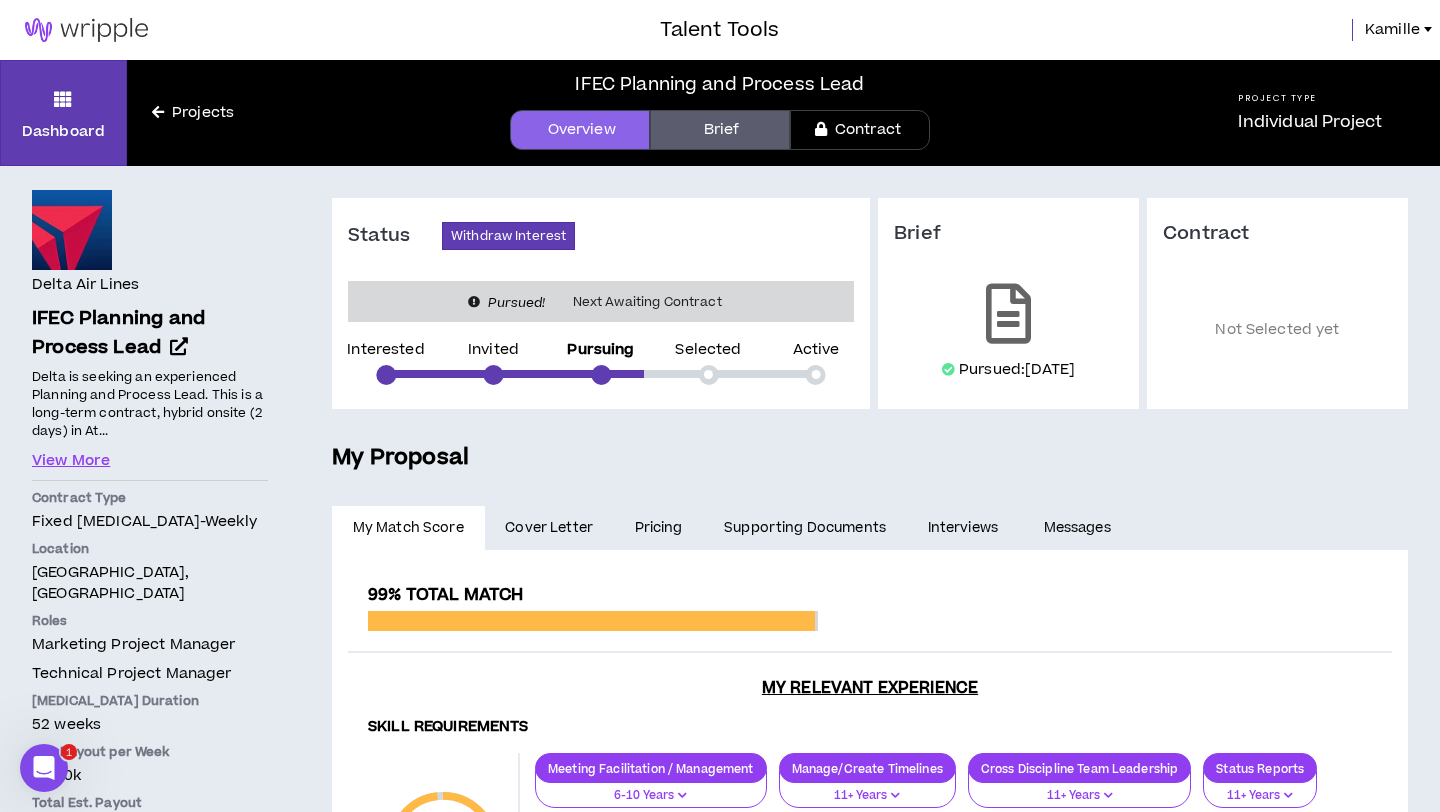 click on "Cover Letter" at bounding box center [549, 528] 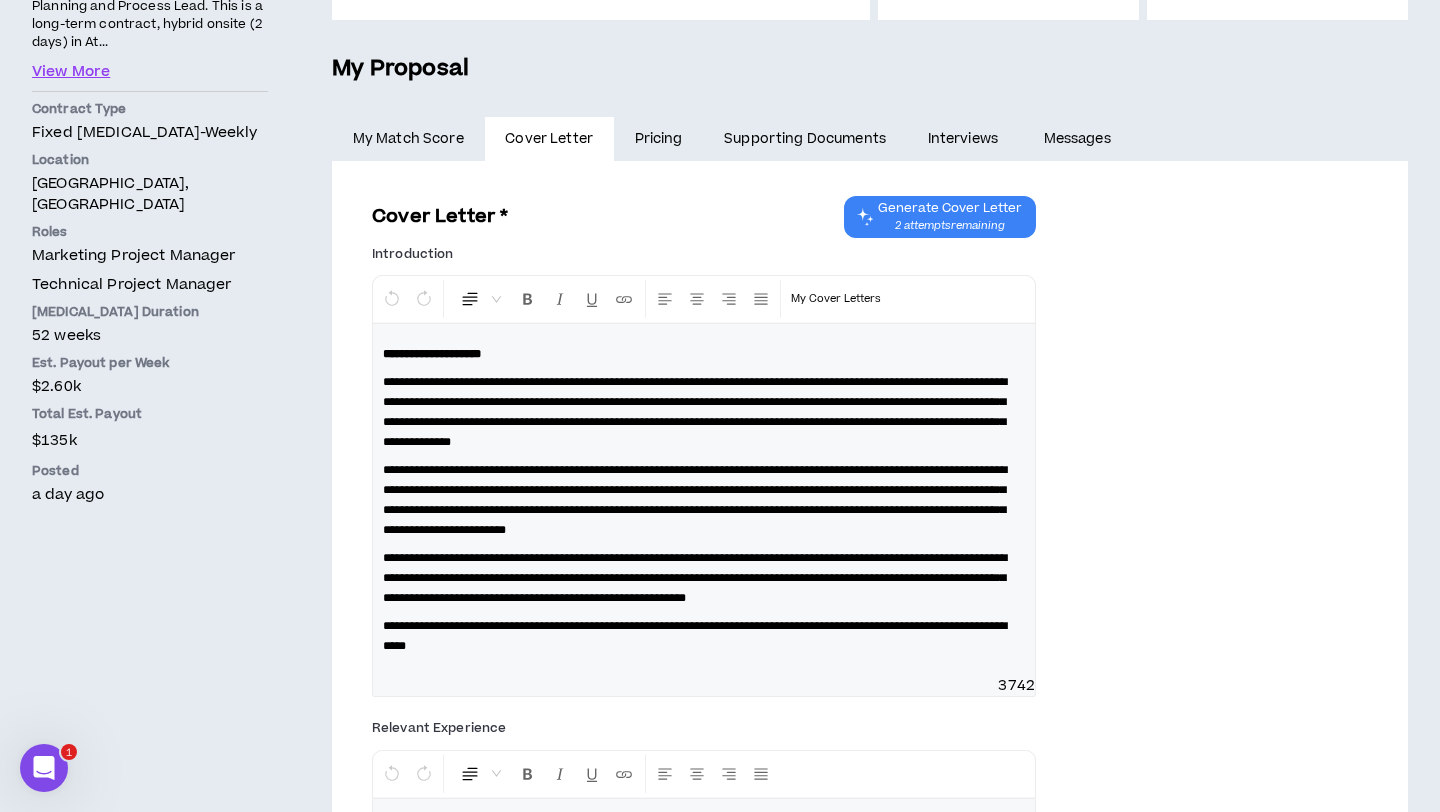 scroll, scrollTop: 321, scrollLeft: 0, axis: vertical 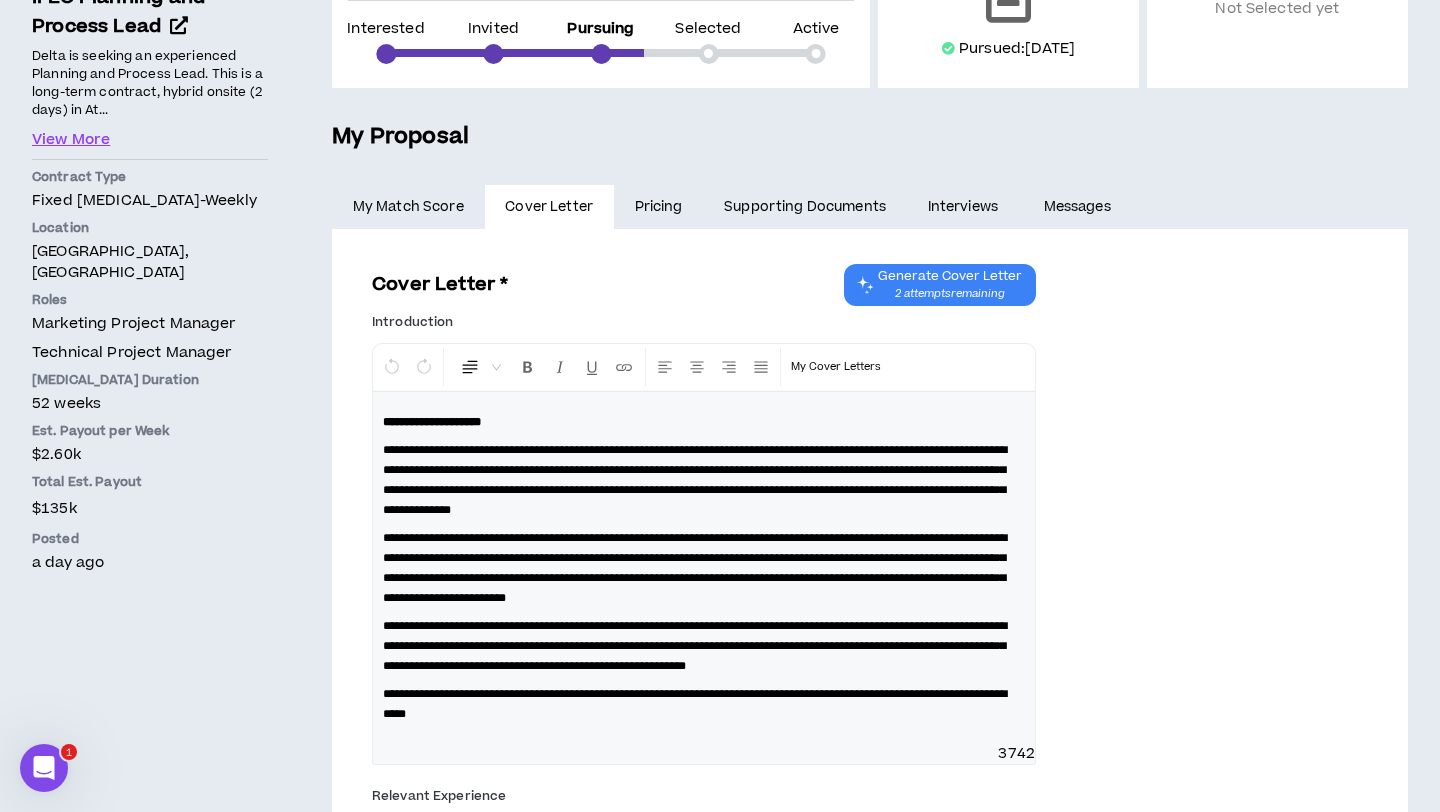click on "Pricing" at bounding box center [659, 207] 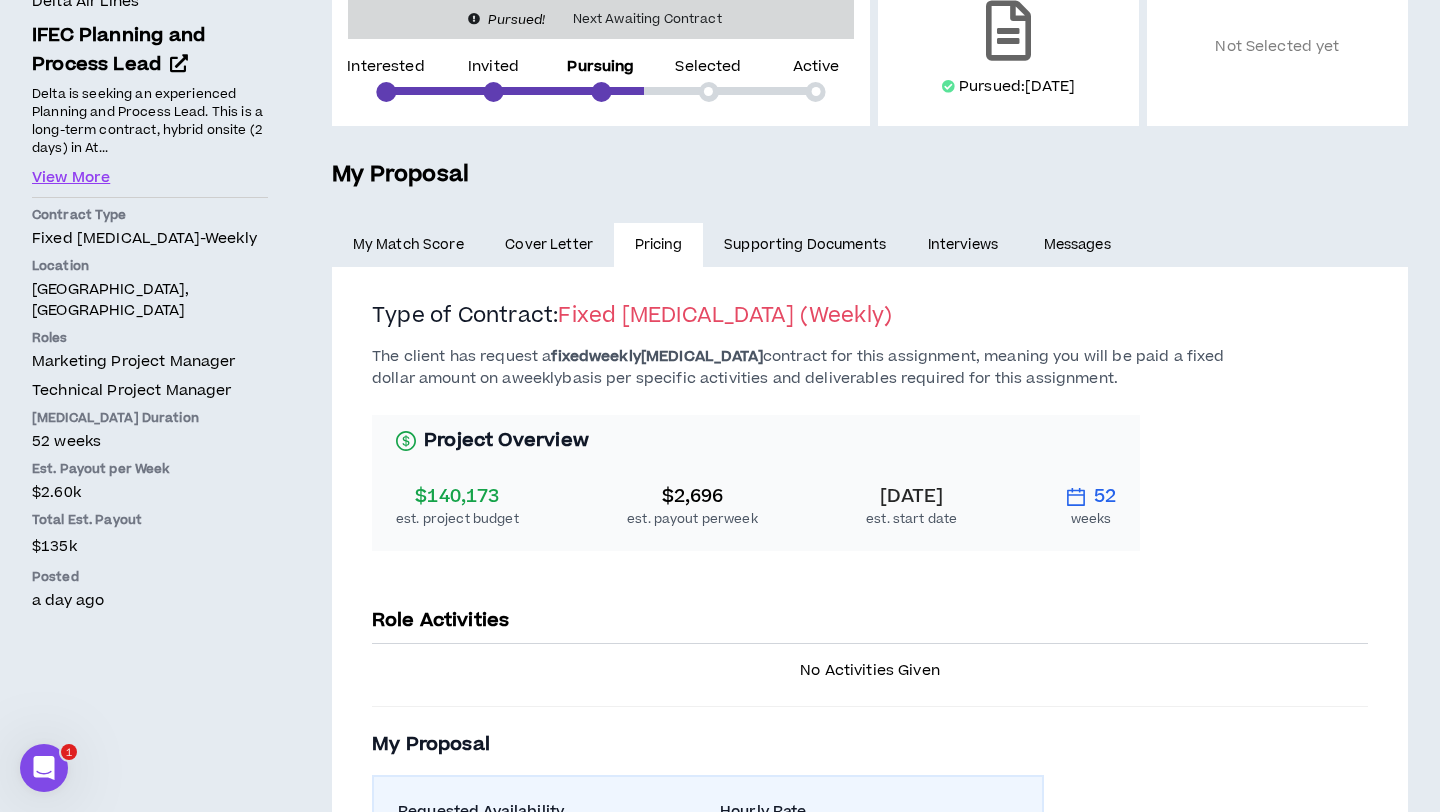scroll, scrollTop: 139, scrollLeft: 0, axis: vertical 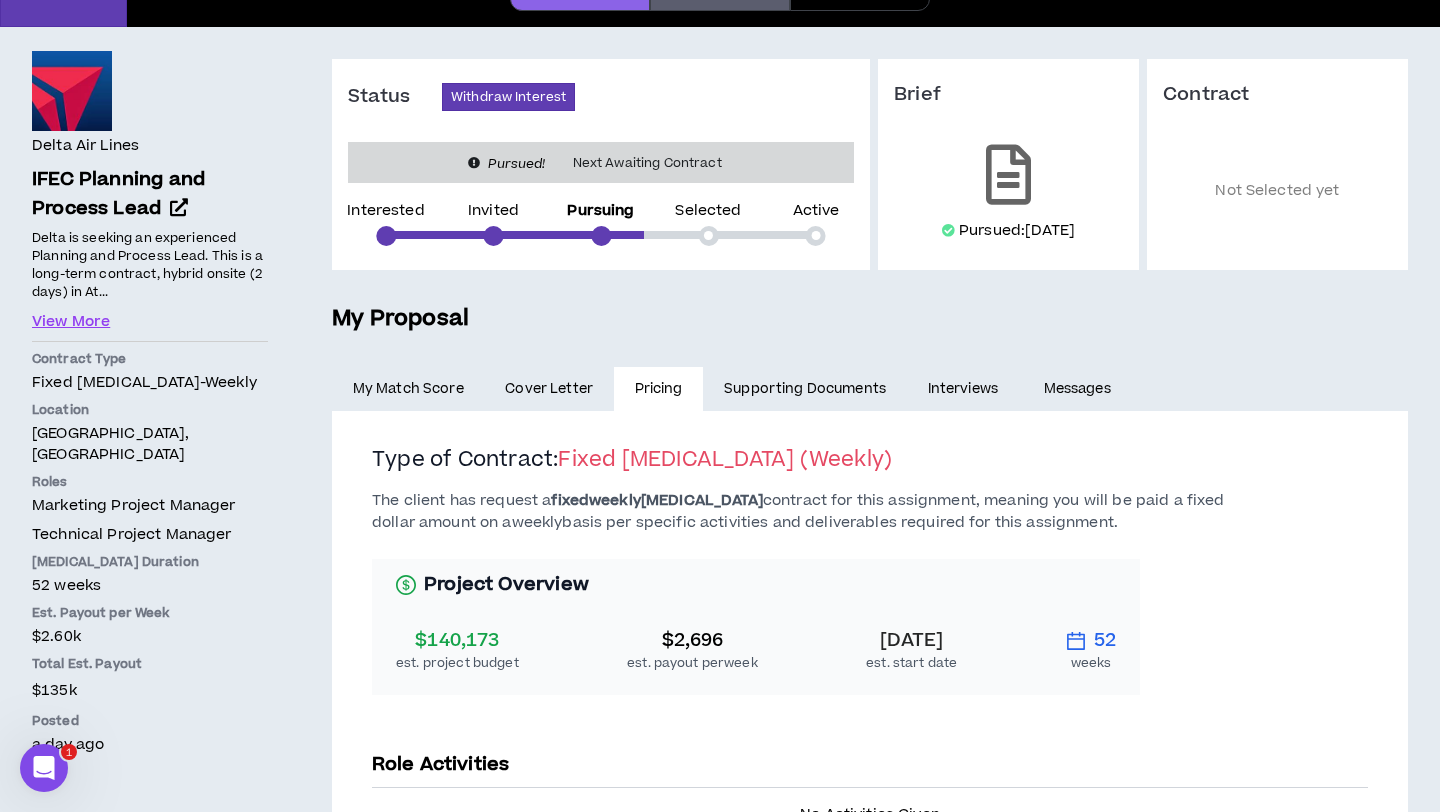 click on "Supporting Documents" at bounding box center (804, 389) 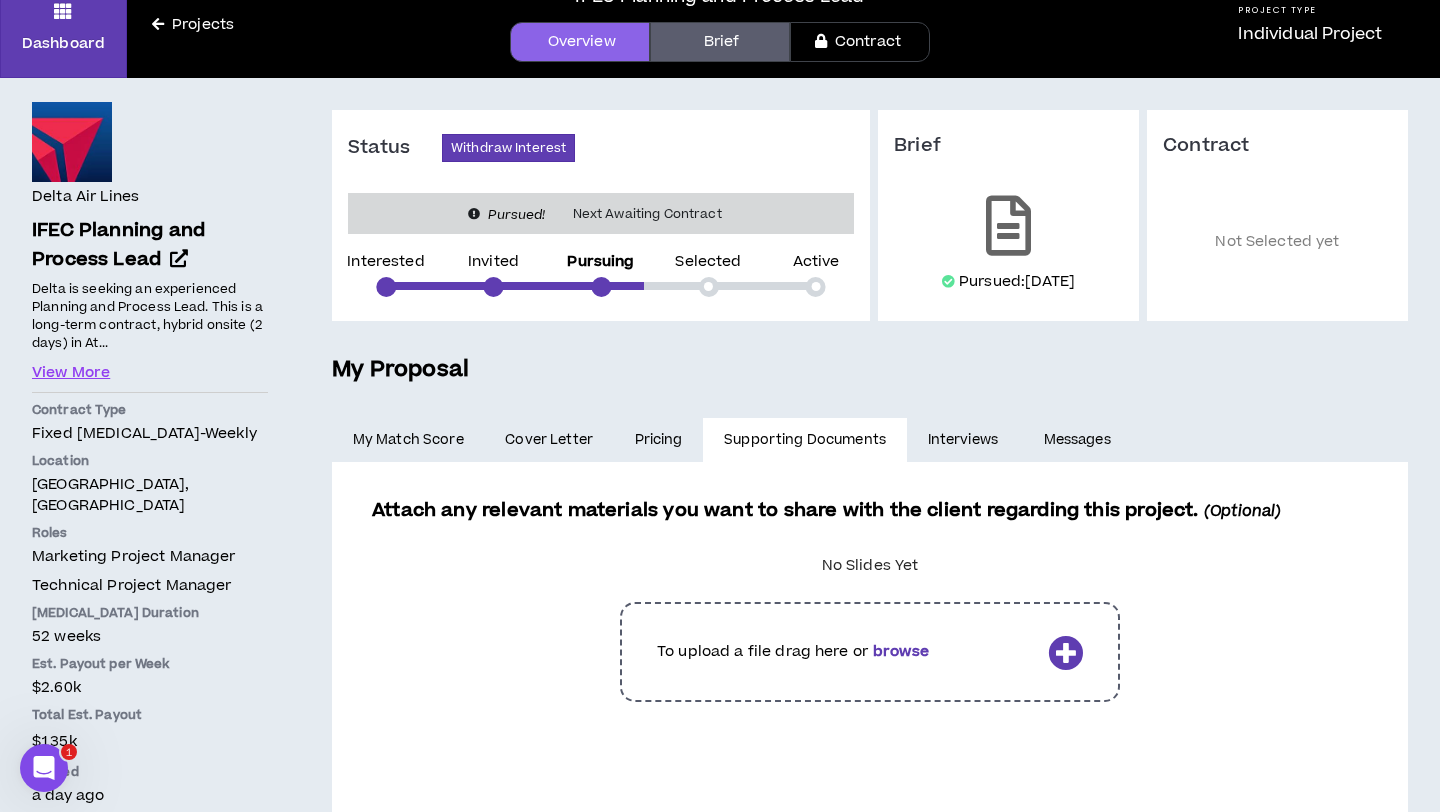 scroll, scrollTop: 0, scrollLeft: 0, axis: both 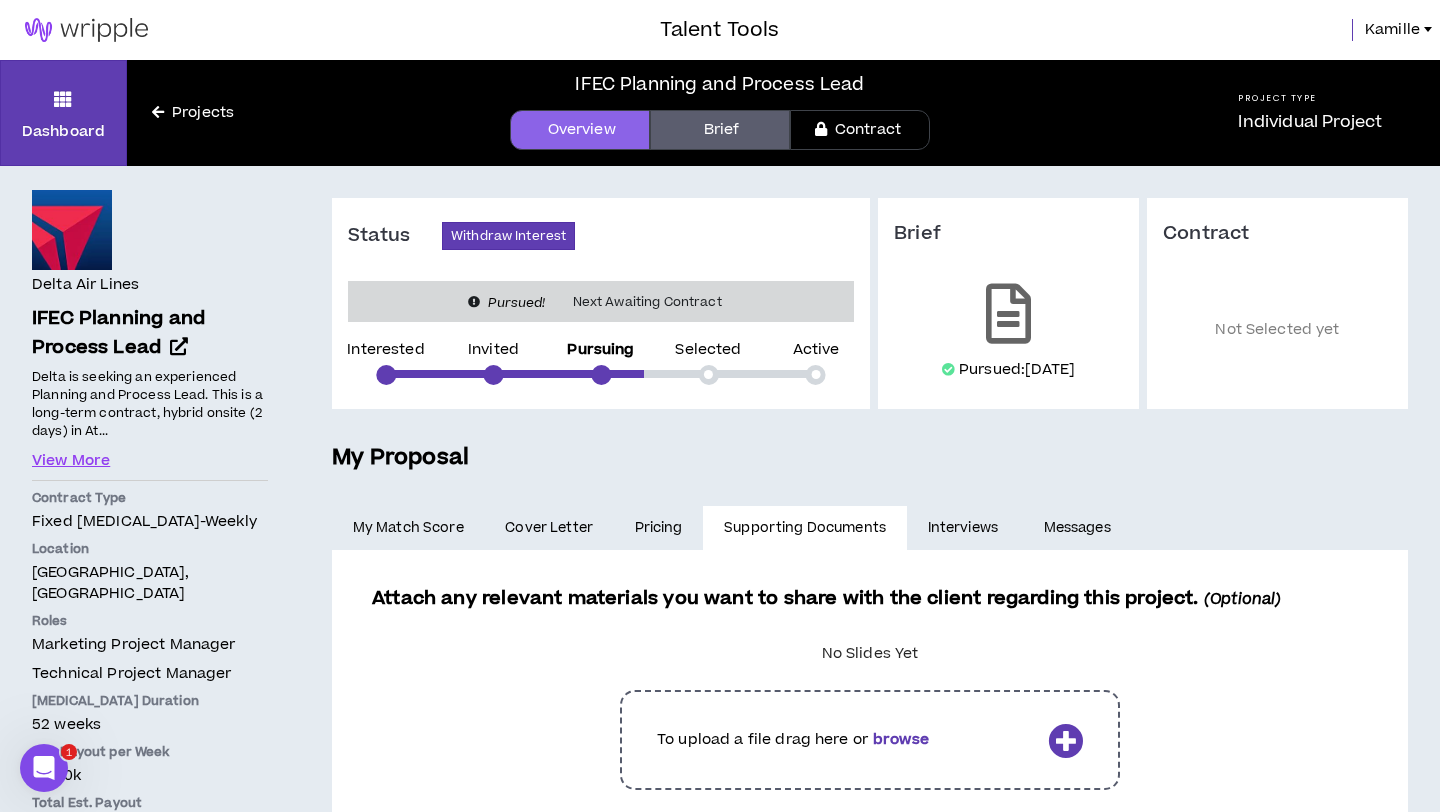 click on "Interviews" at bounding box center (965, 528) 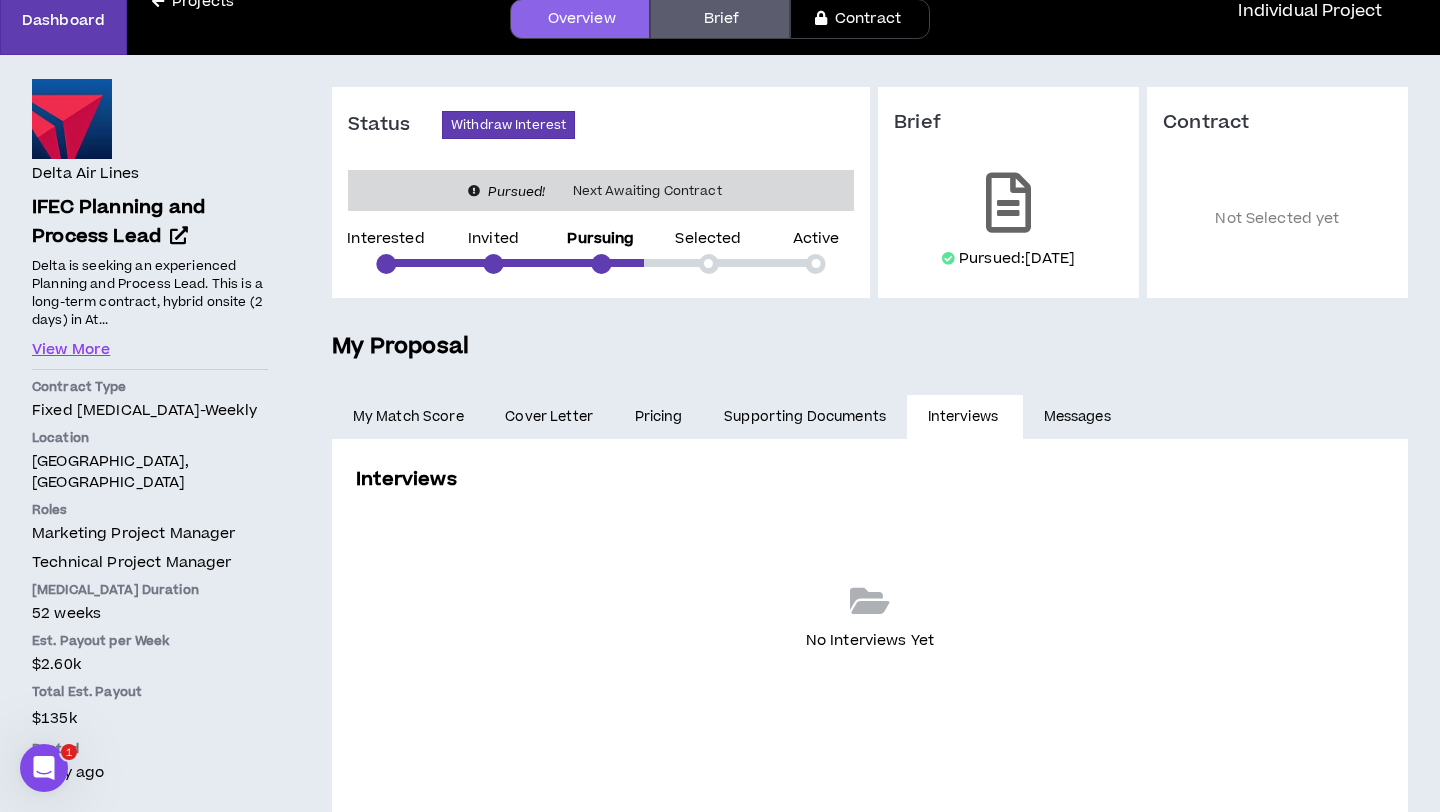 scroll, scrollTop: 0, scrollLeft: 0, axis: both 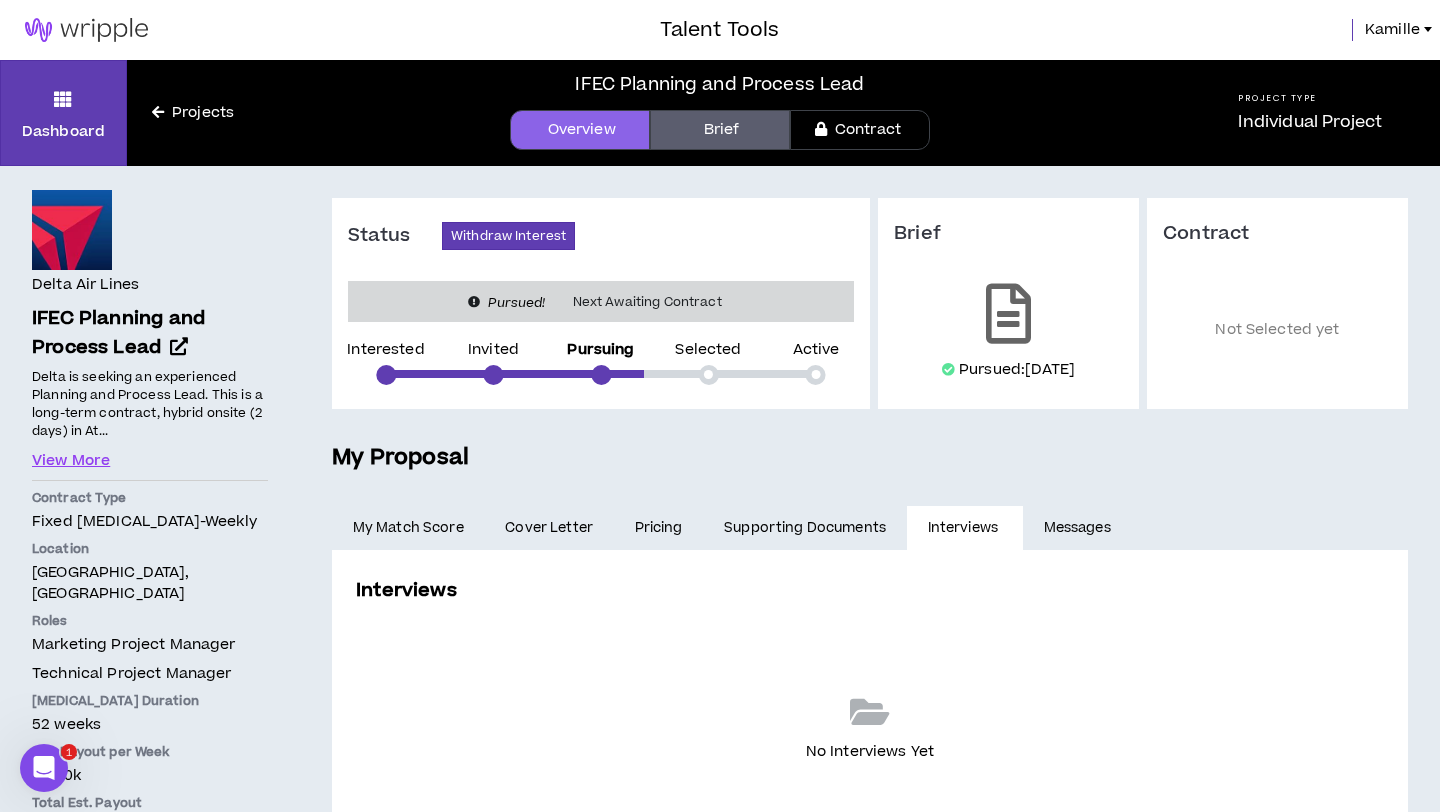 click at bounding box center (86, 30) 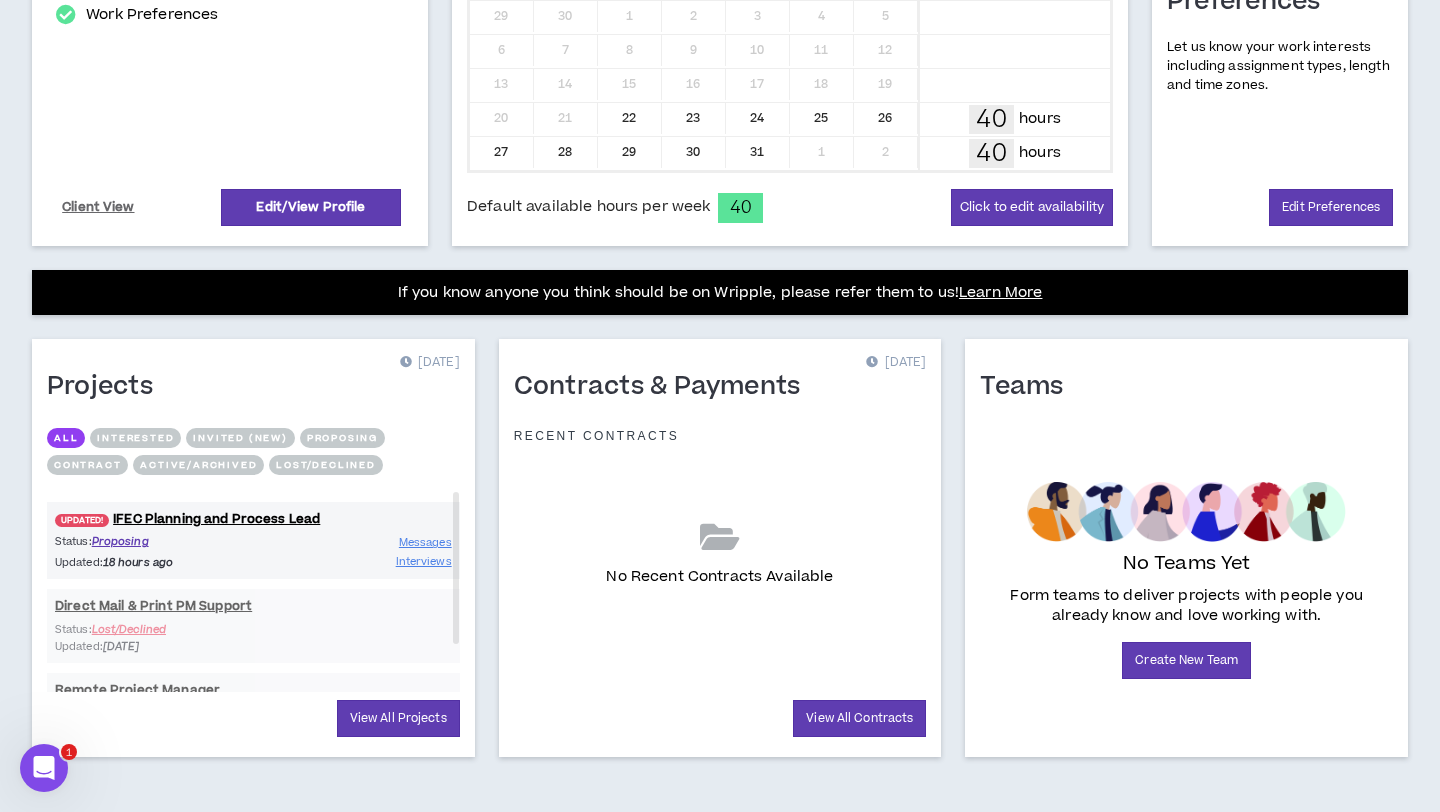 scroll, scrollTop: 538, scrollLeft: 0, axis: vertical 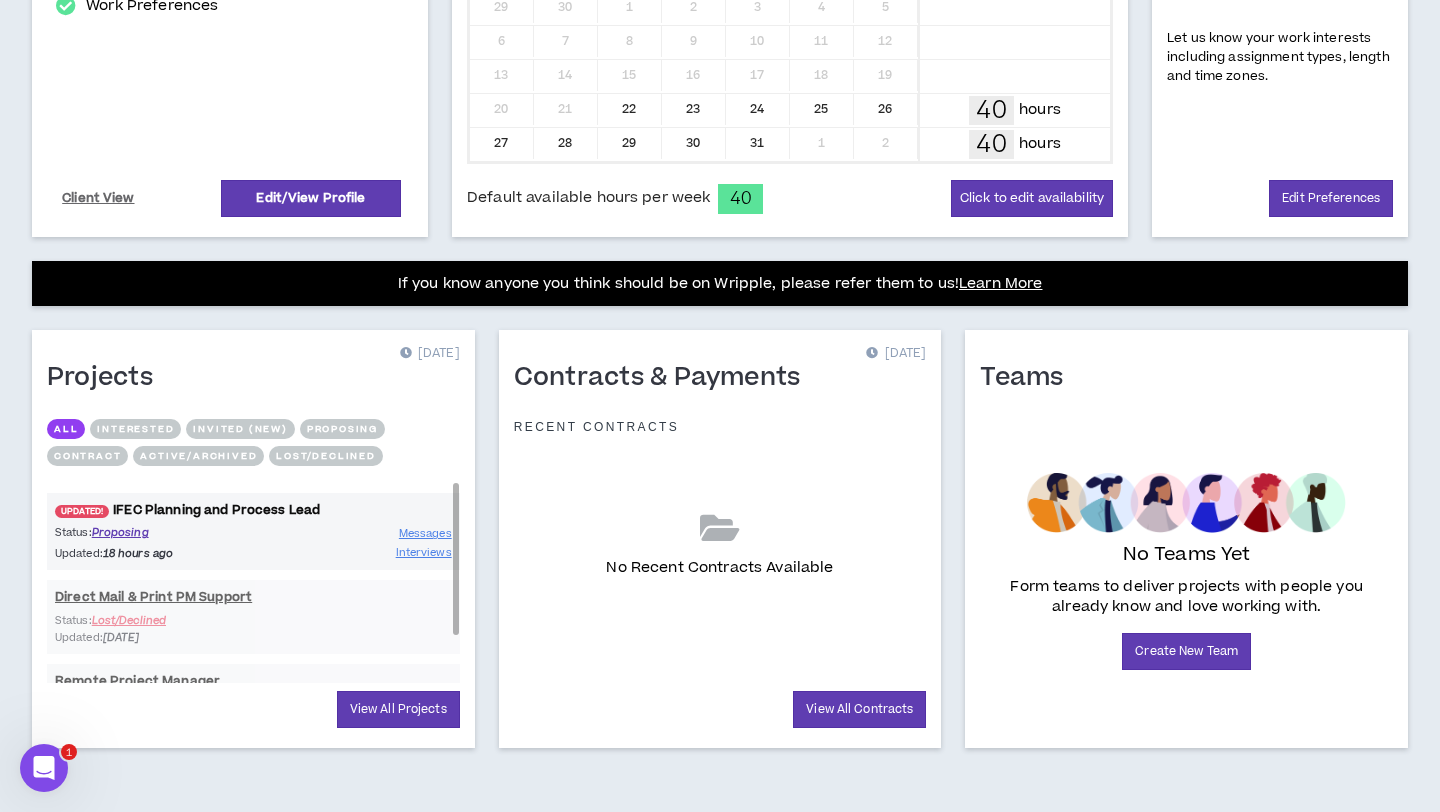 click on "UPDATED! IFEC Planning and Process Lead" at bounding box center [253, 510] 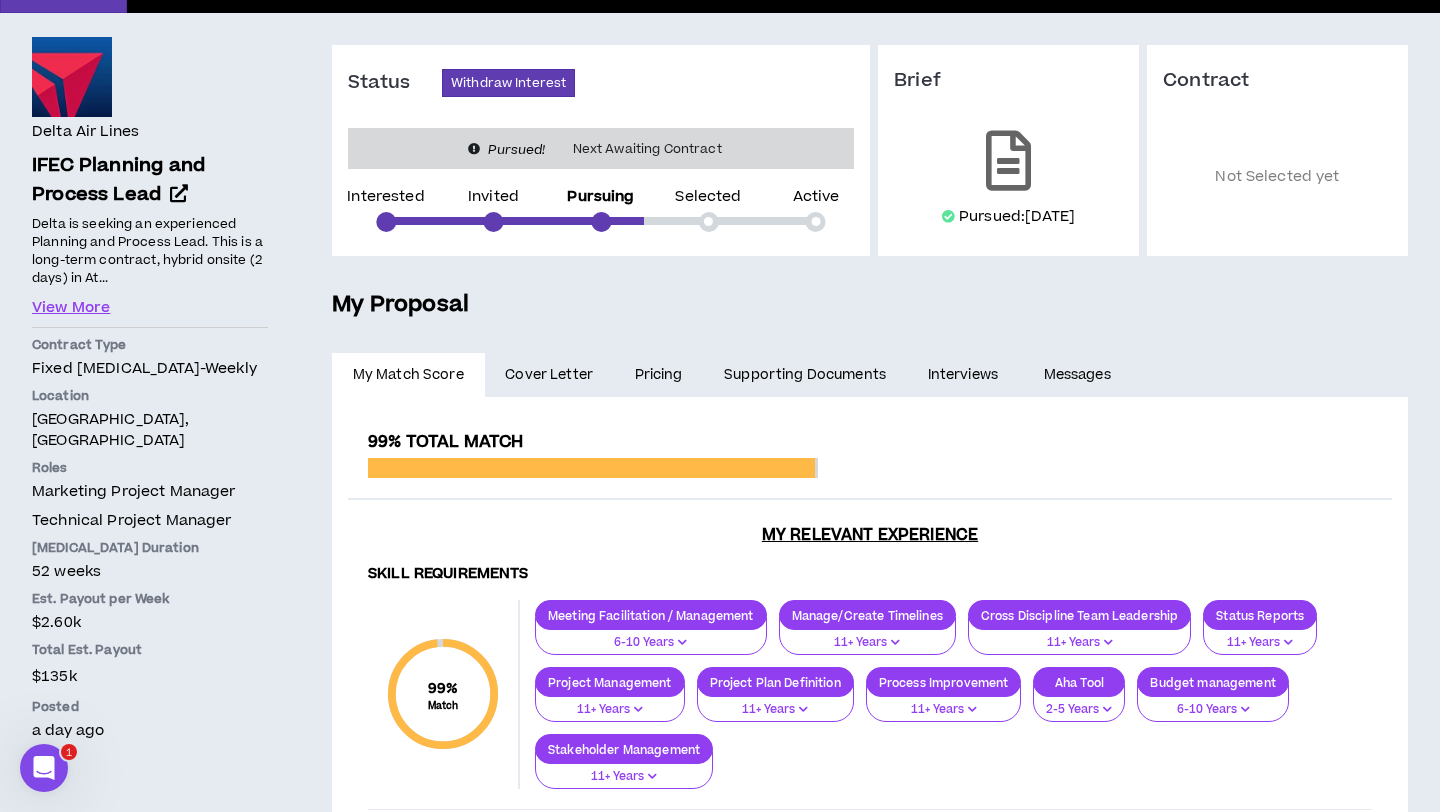 scroll, scrollTop: 154, scrollLeft: 0, axis: vertical 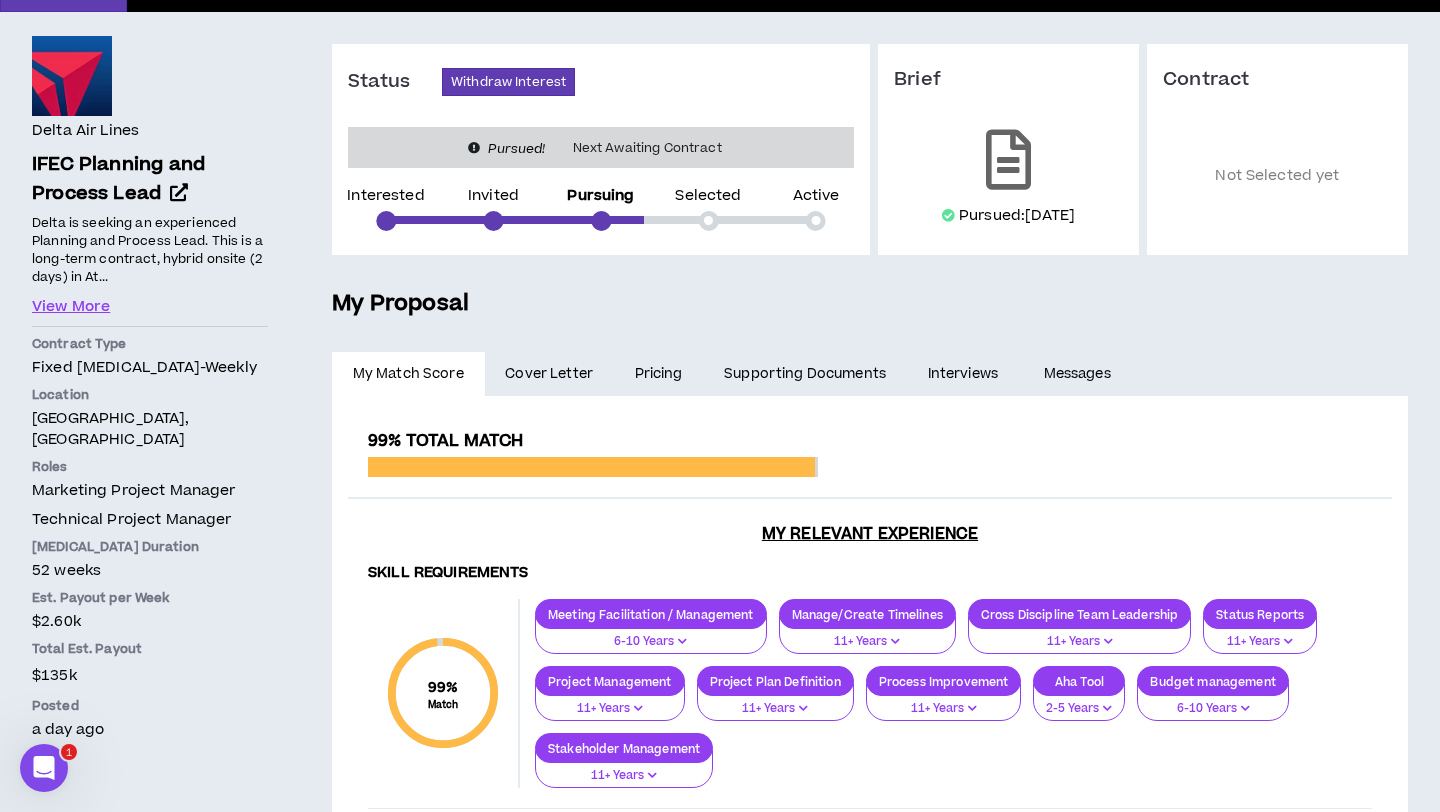 click on "Cover Letter" at bounding box center (549, 374) 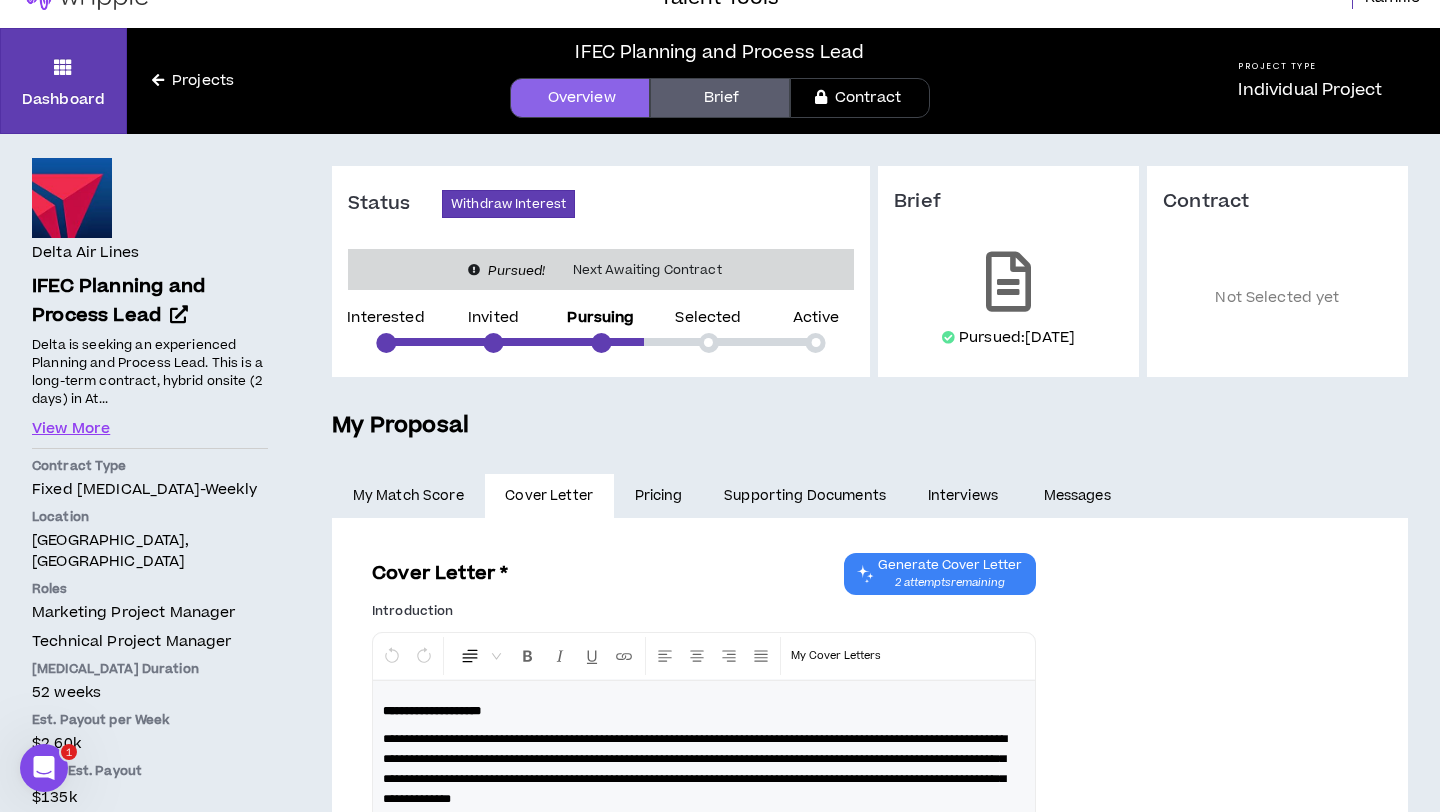 scroll, scrollTop: 0, scrollLeft: 0, axis: both 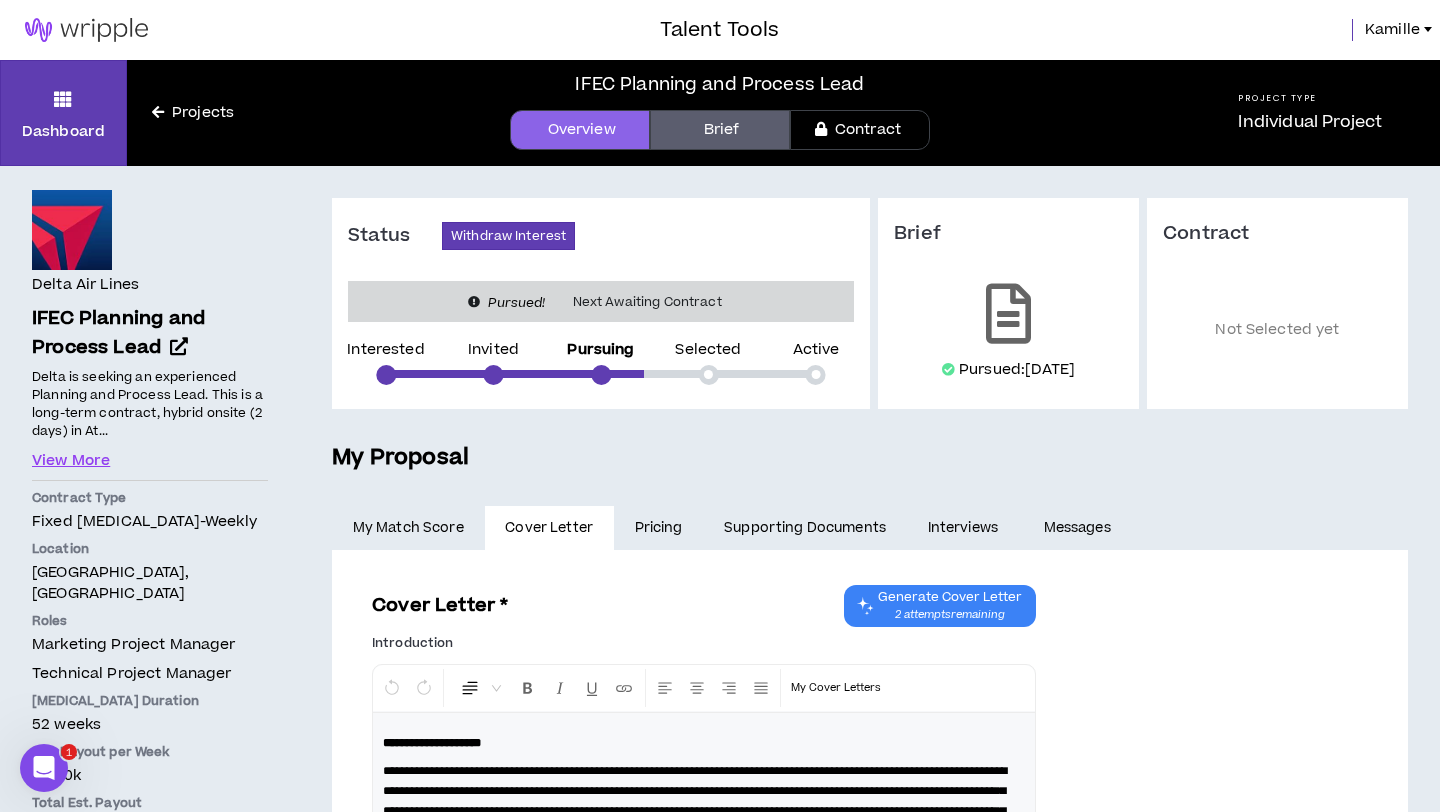 click on "Pricing" at bounding box center [659, 528] 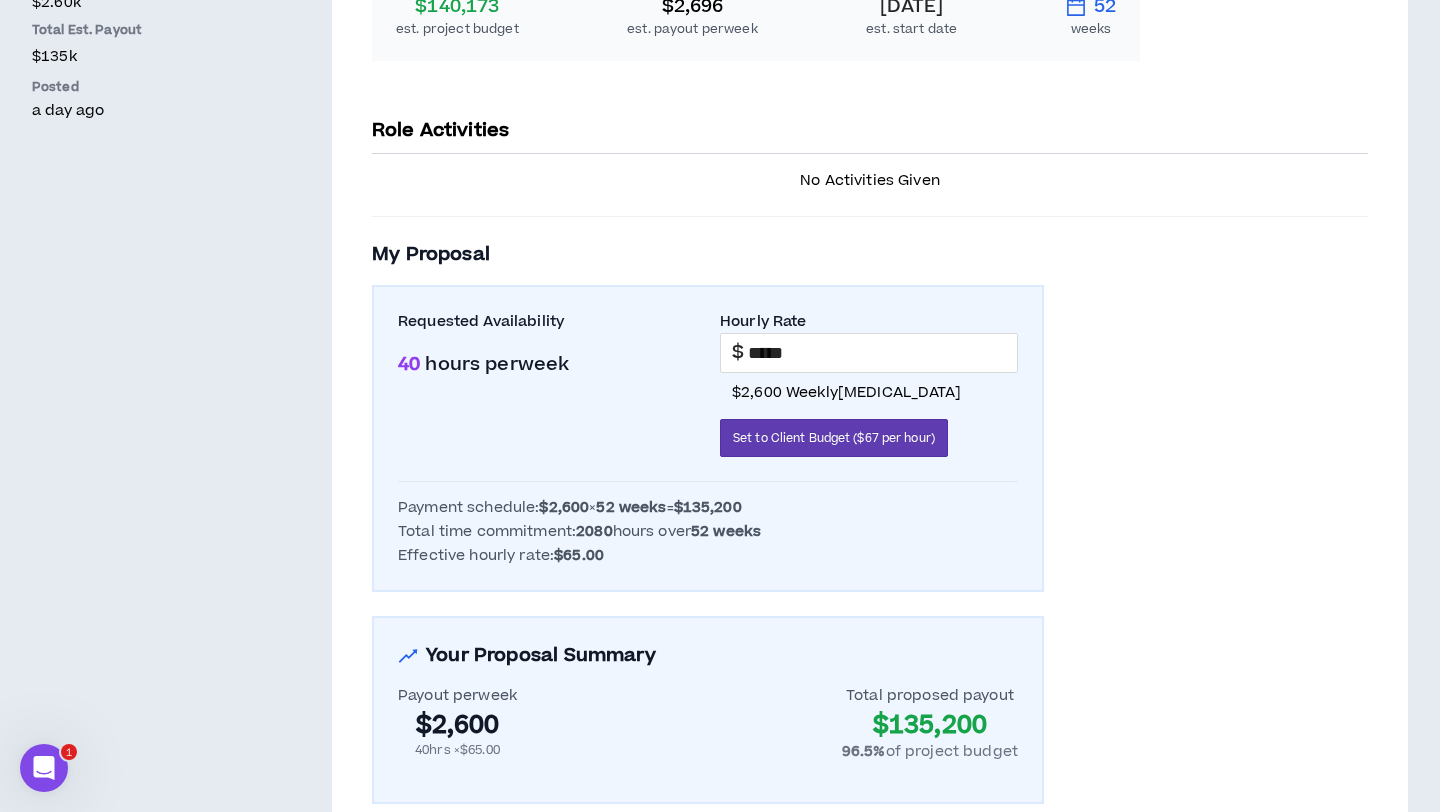 scroll, scrollTop: 776, scrollLeft: 0, axis: vertical 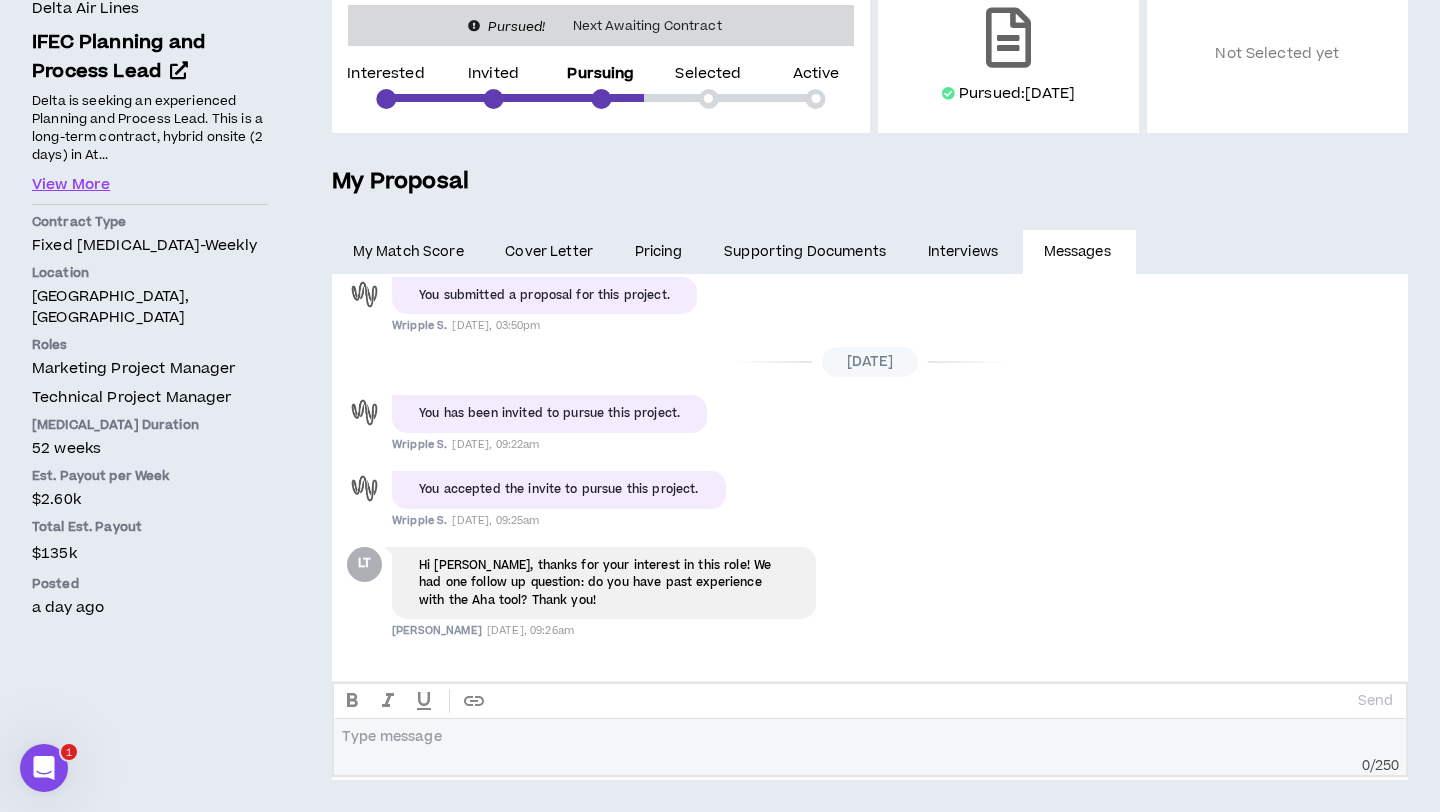 click at bounding box center (870, 743) 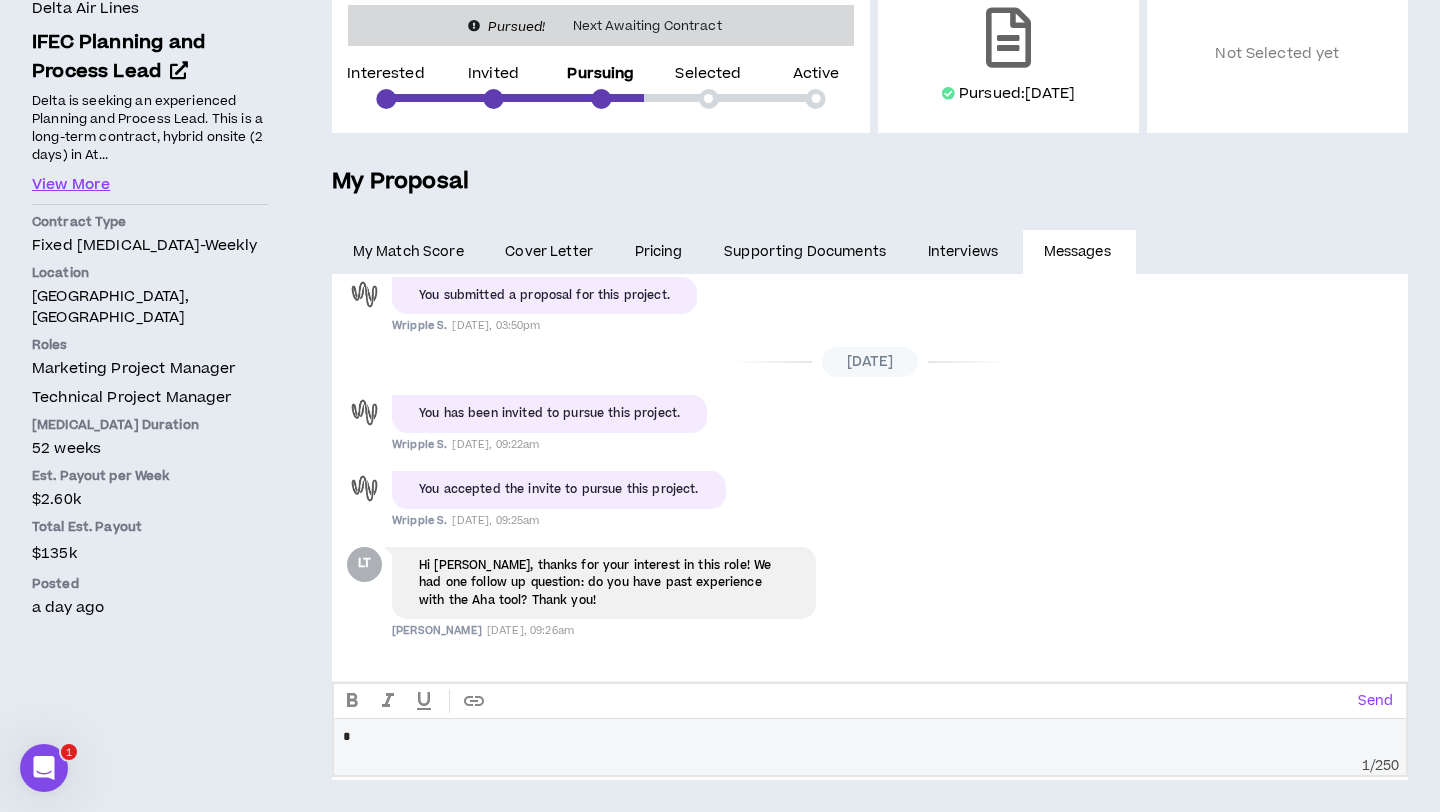 type 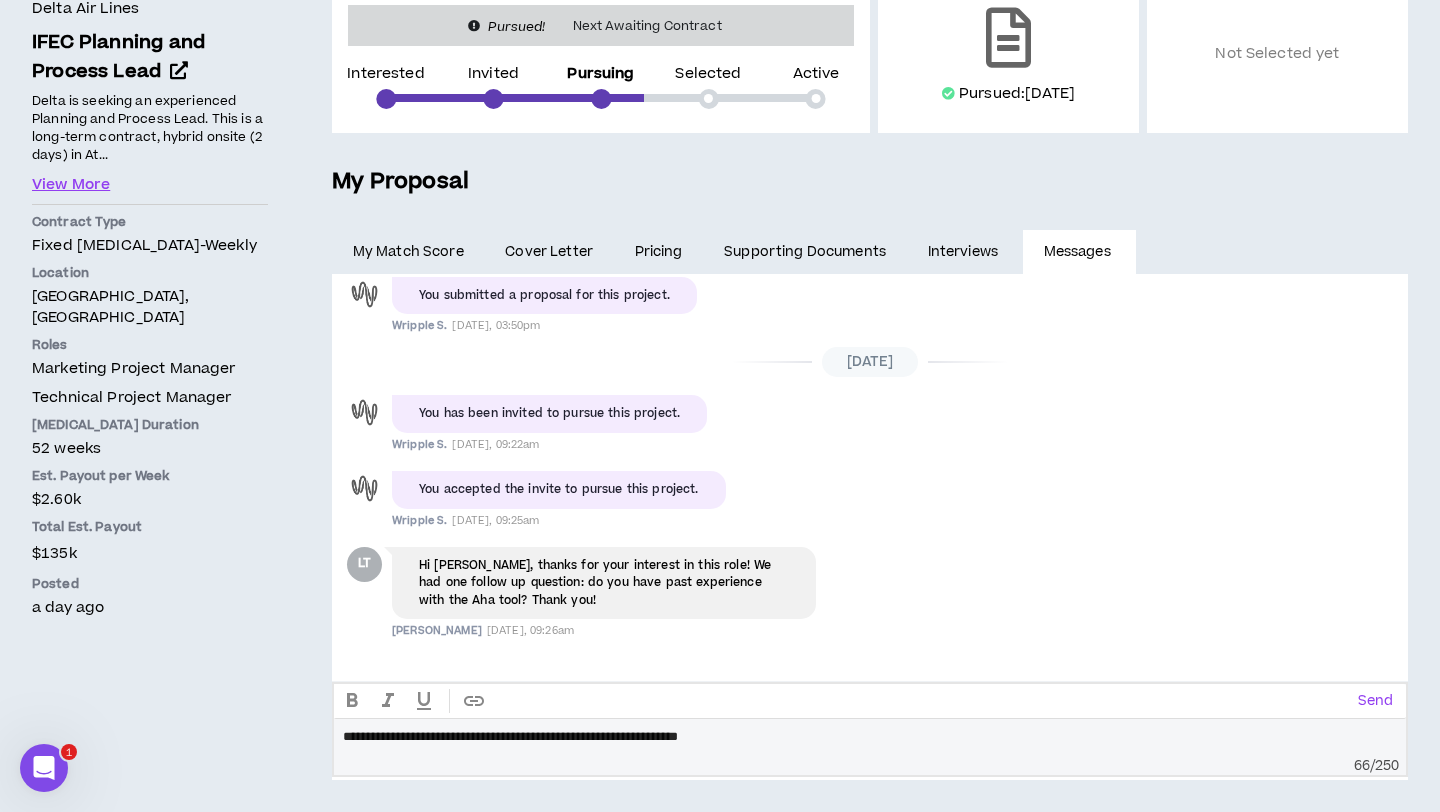click on "**********" at bounding box center [510, 736] 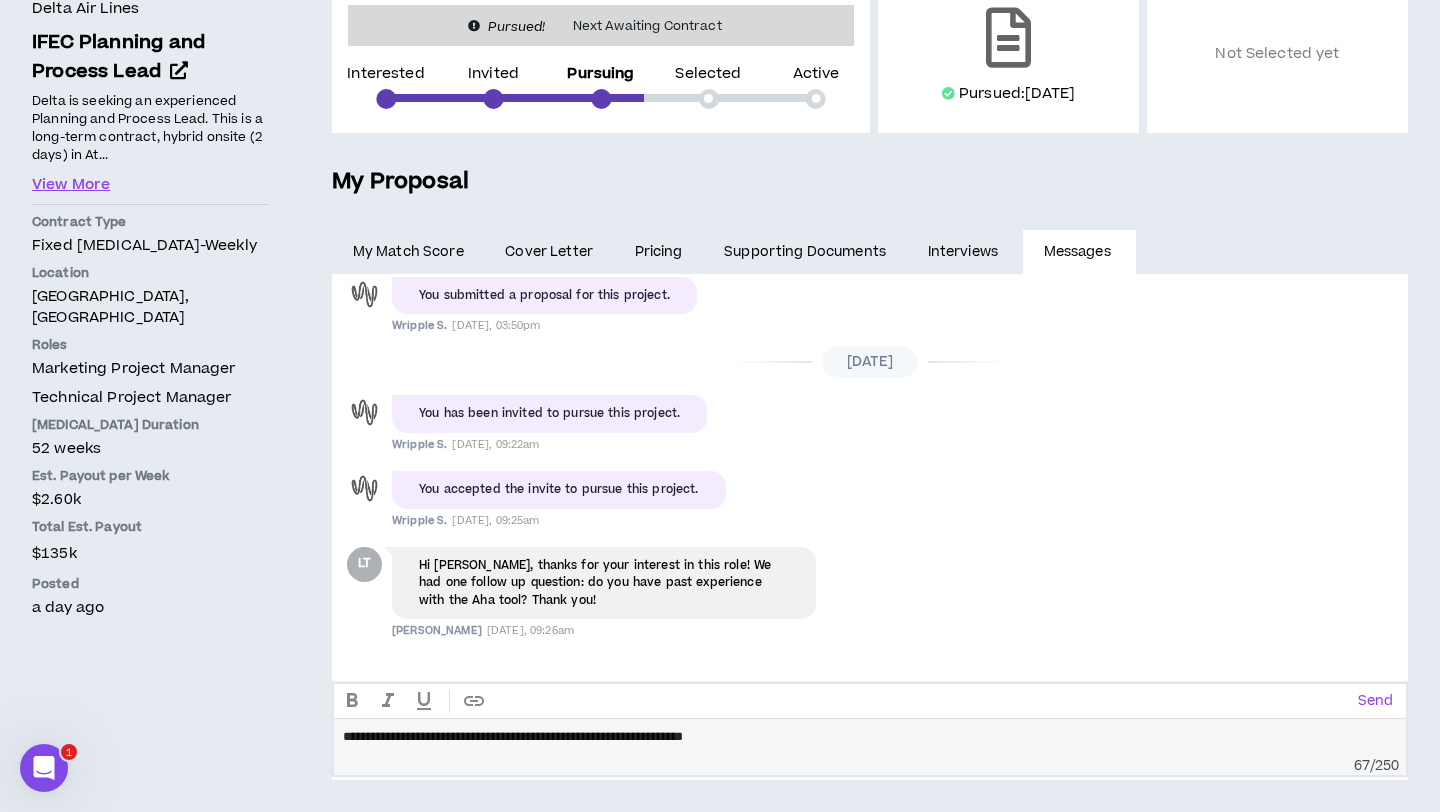 click on "**********" at bounding box center (870, 737) 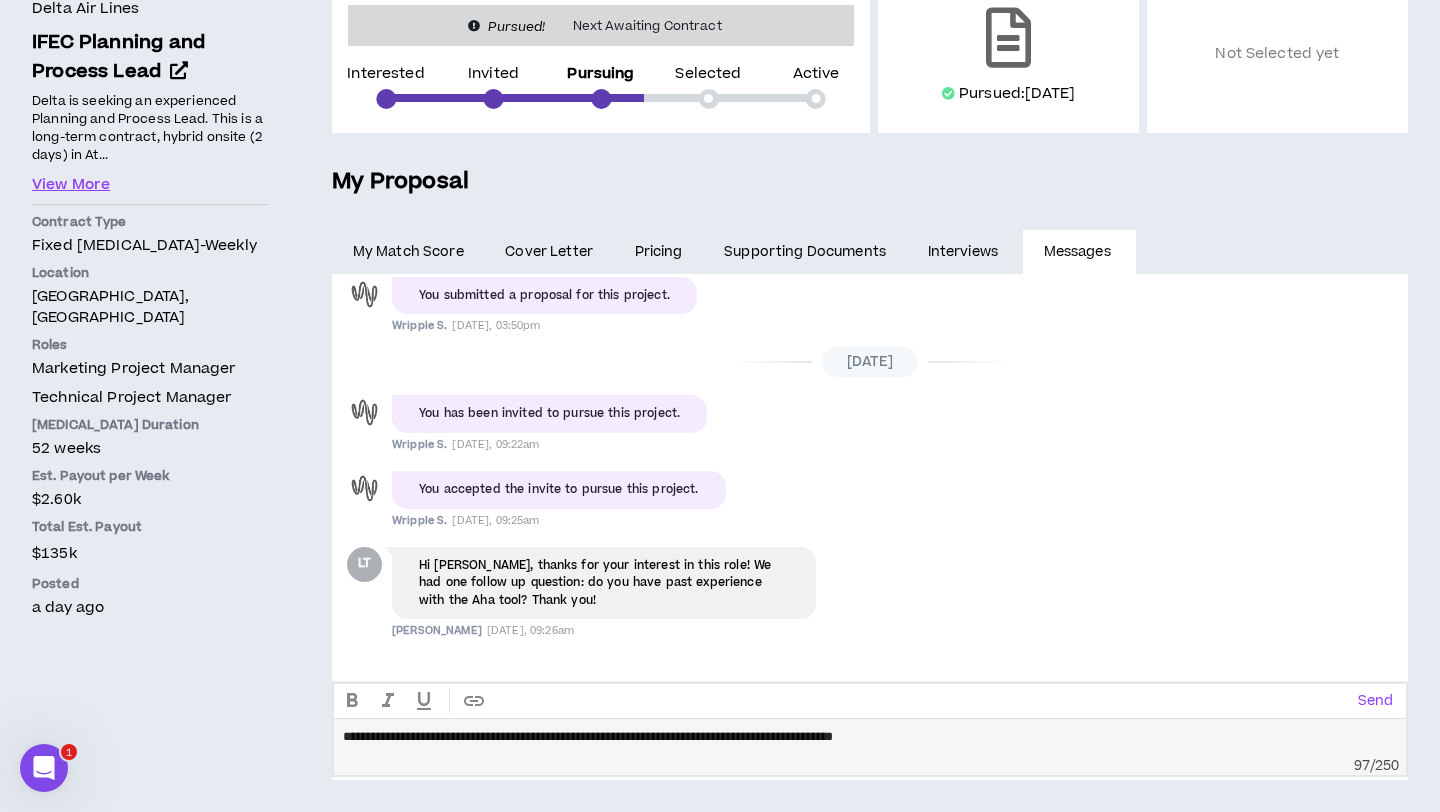 click on "**********" at bounding box center [588, 736] 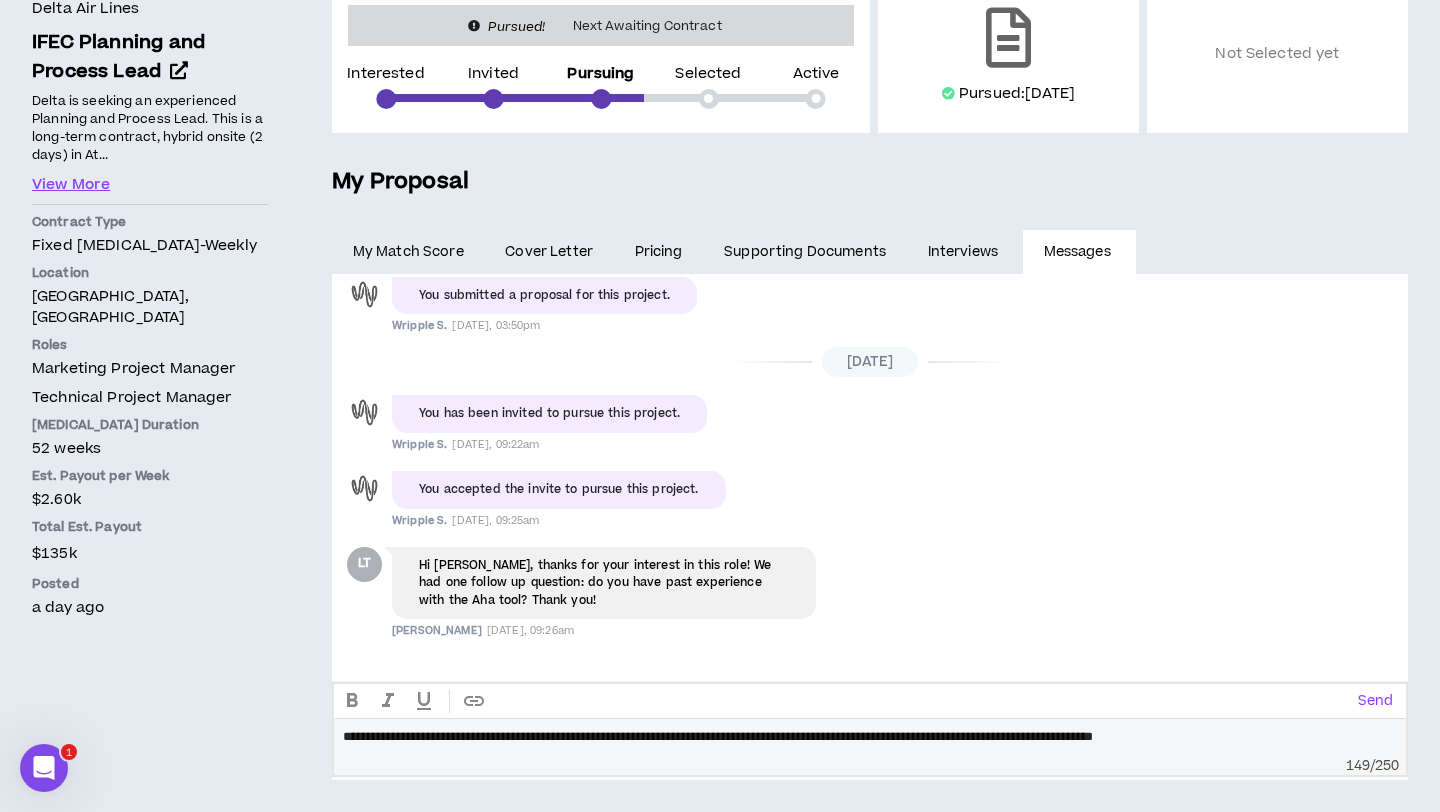click on "**********" at bounding box center (870, 737) 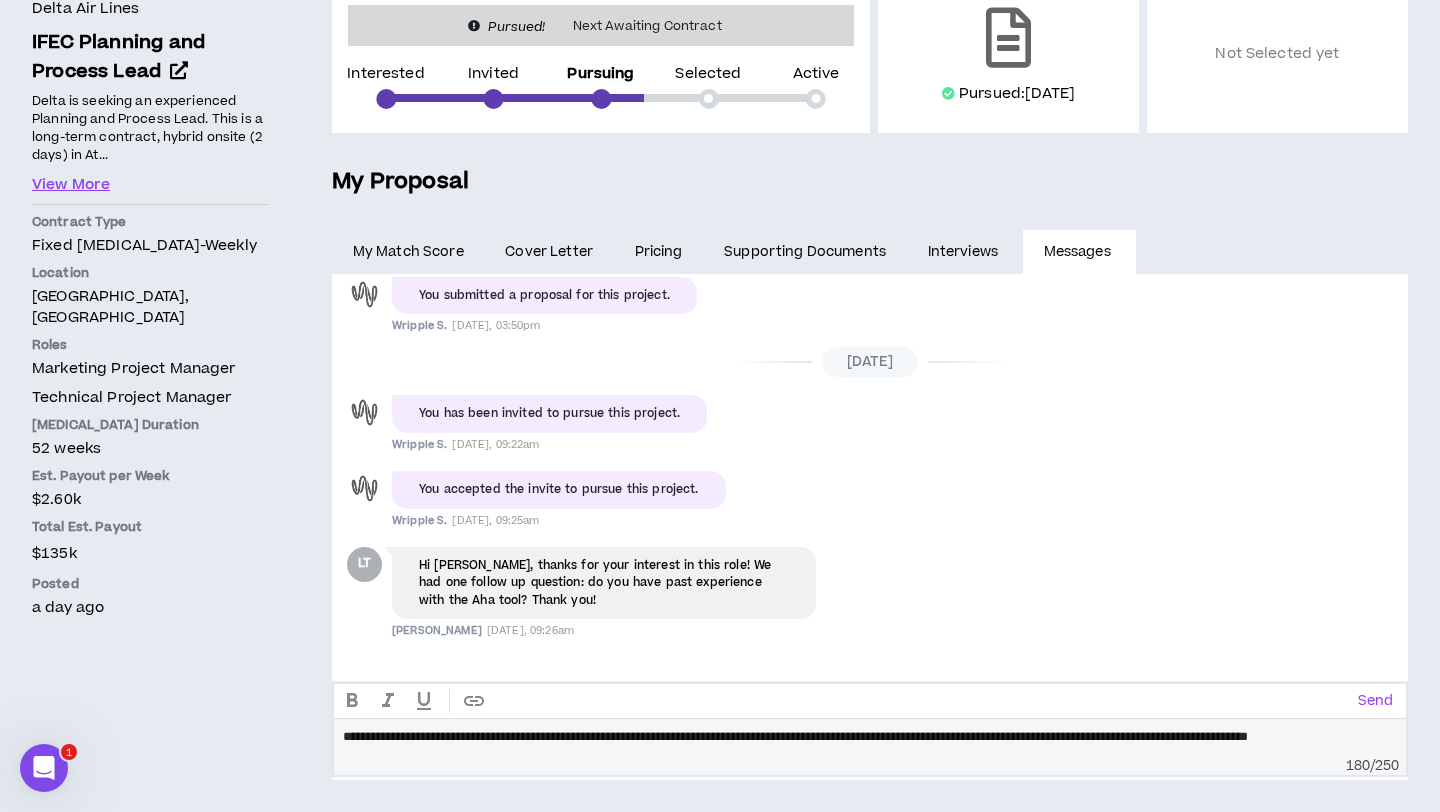 scroll, scrollTop: 0, scrollLeft: 0, axis: both 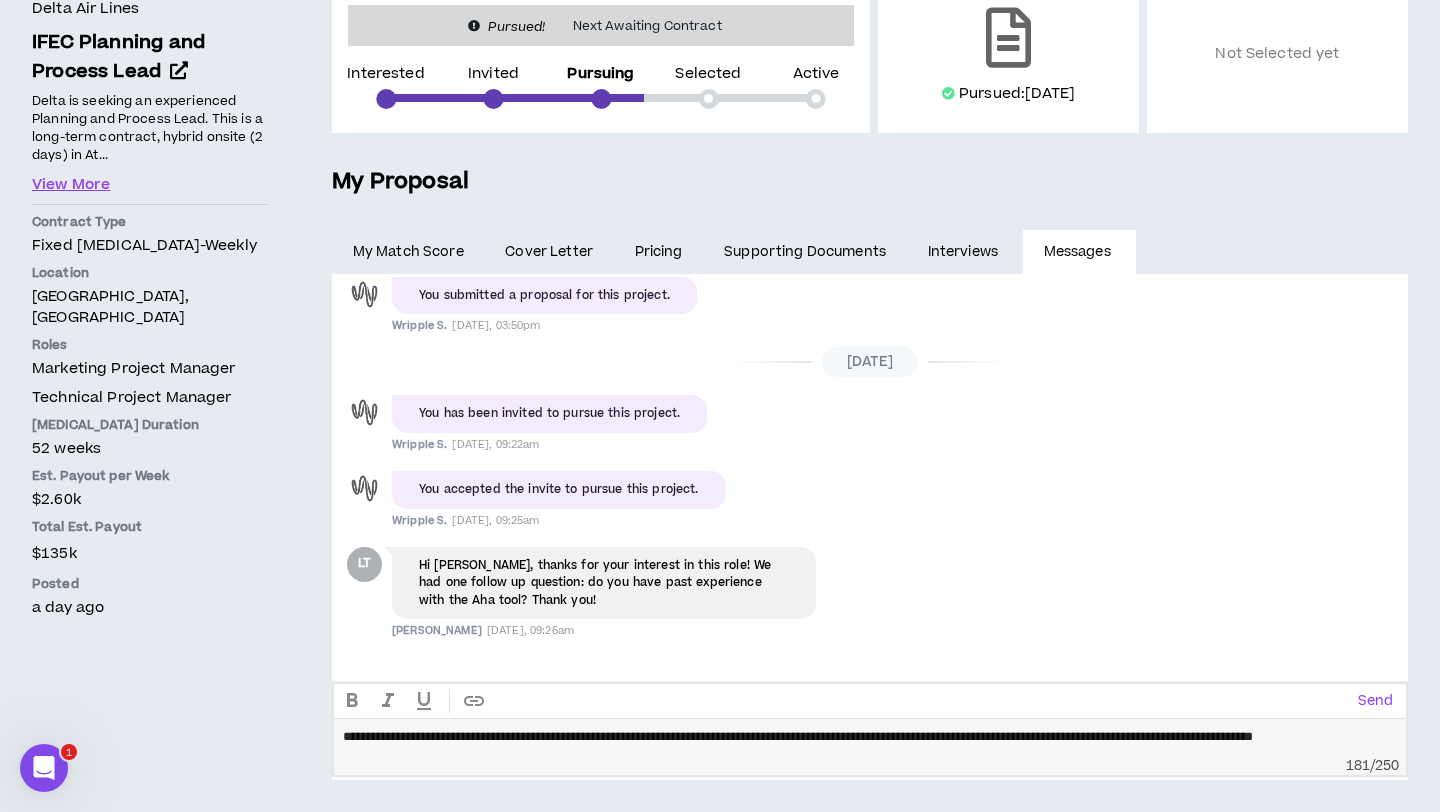click on "**********" at bounding box center (870, 737) 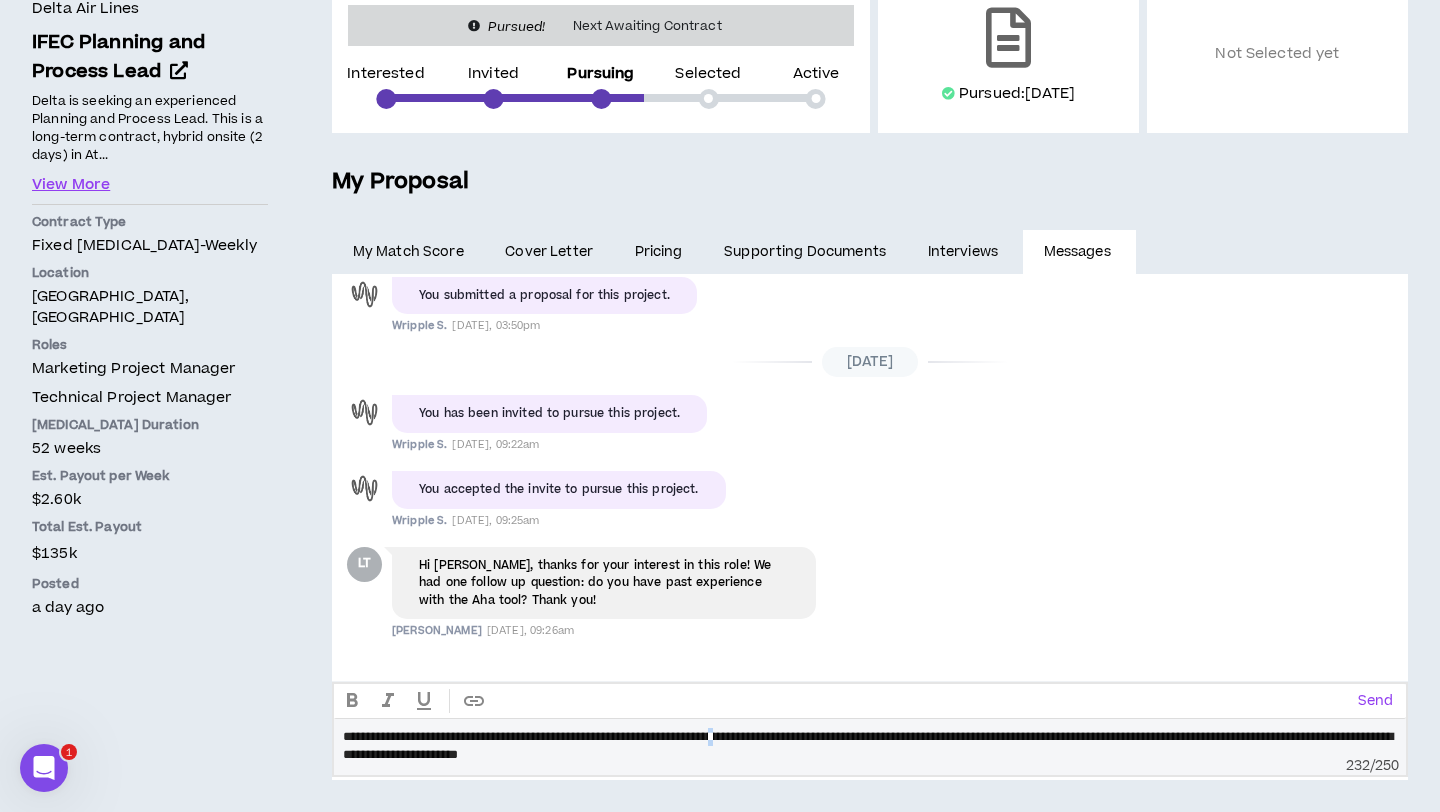 scroll, scrollTop: 0, scrollLeft: 0, axis: both 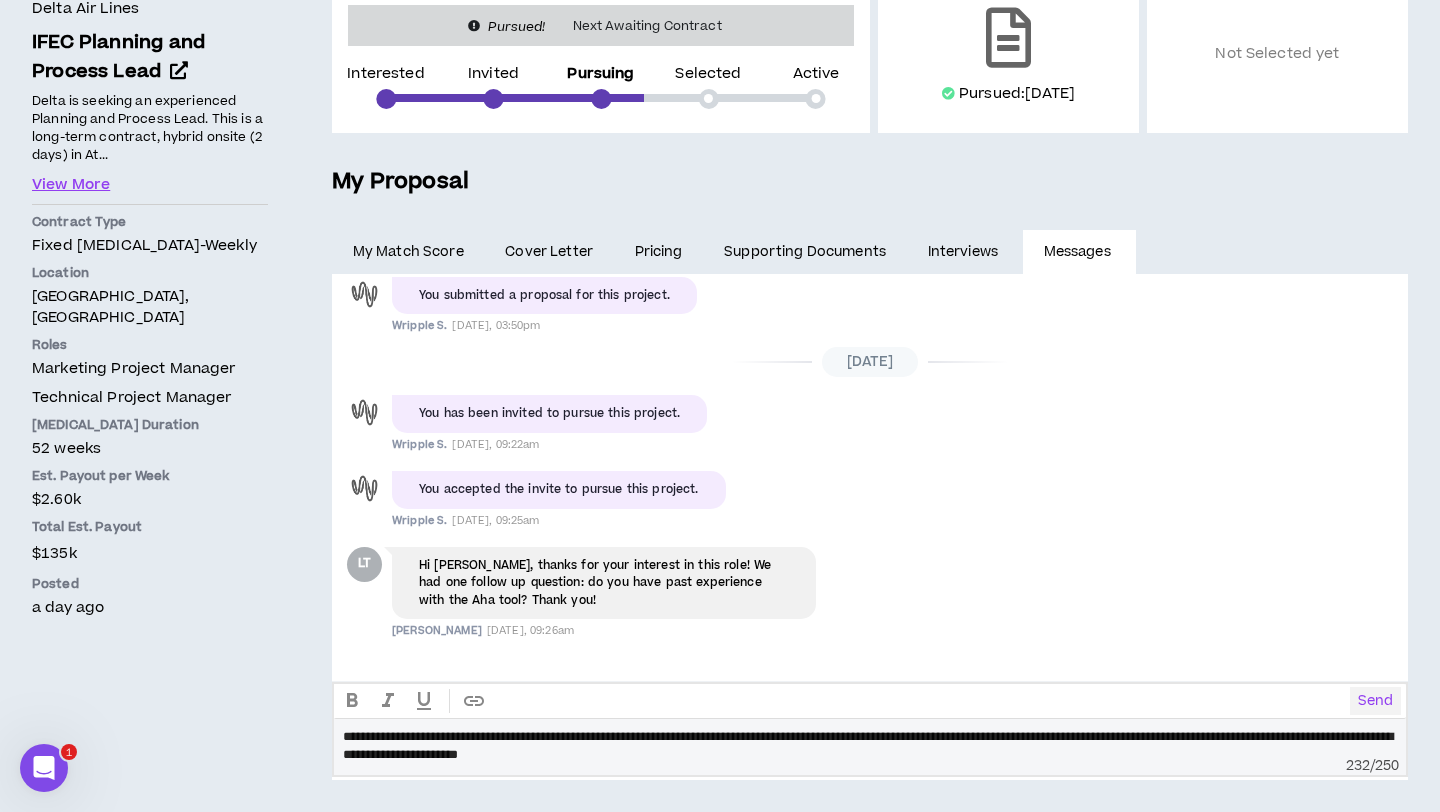 click on "Send" at bounding box center [1375, 701] 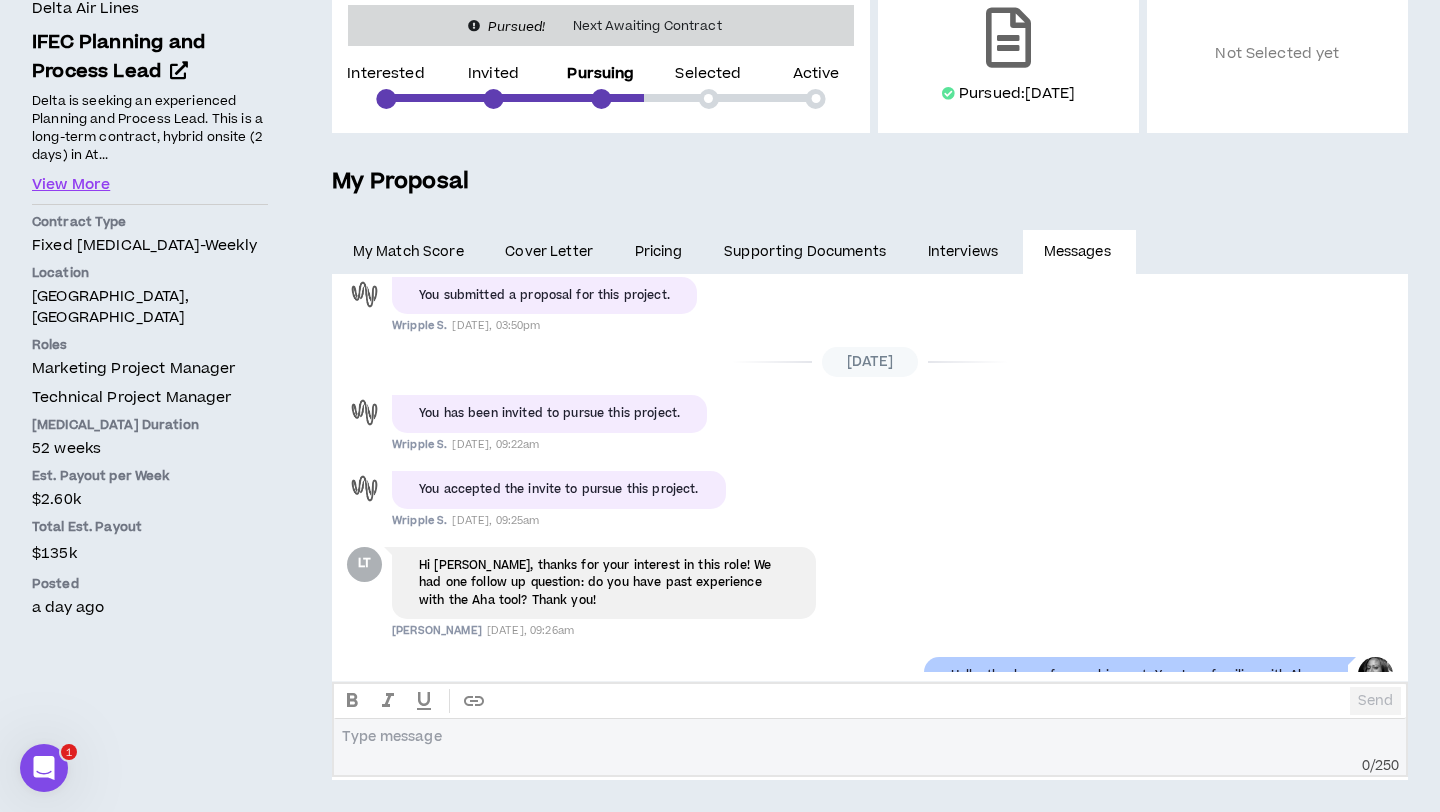 scroll, scrollTop: 225, scrollLeft: 0, axis: vertical 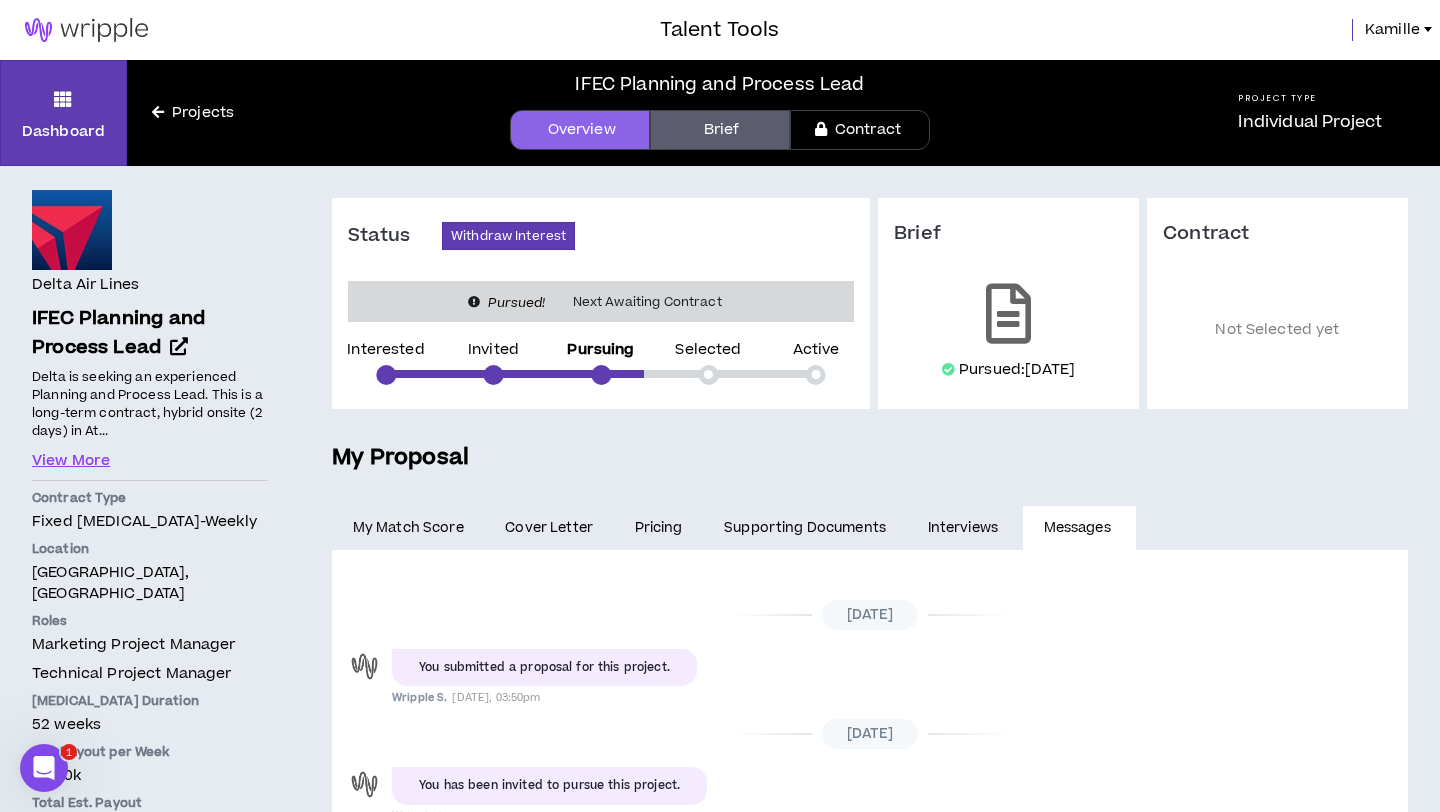 click at bounding box center (86, 30) 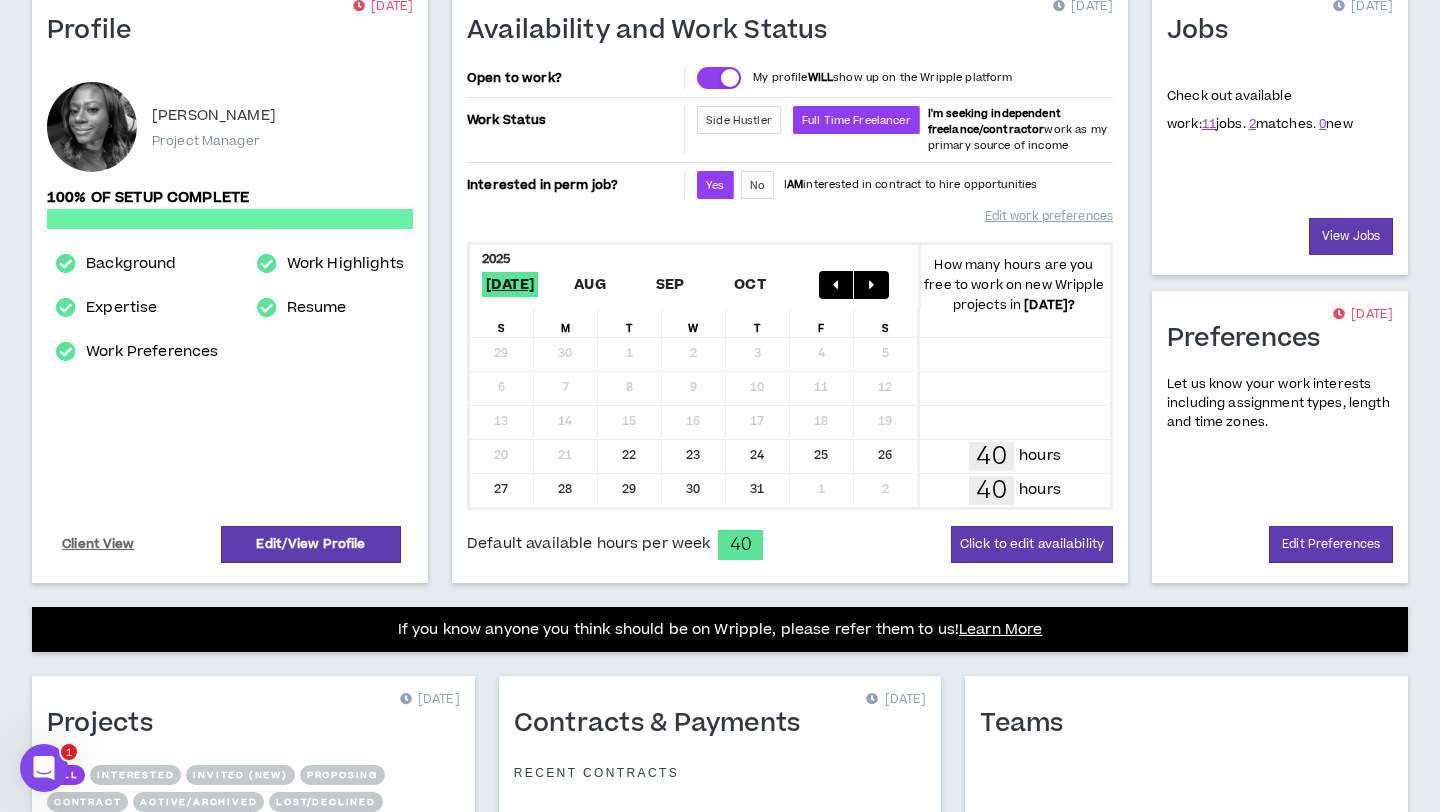 scroll, scrollTop: 538, scrollLeft: 0, axis: vertical 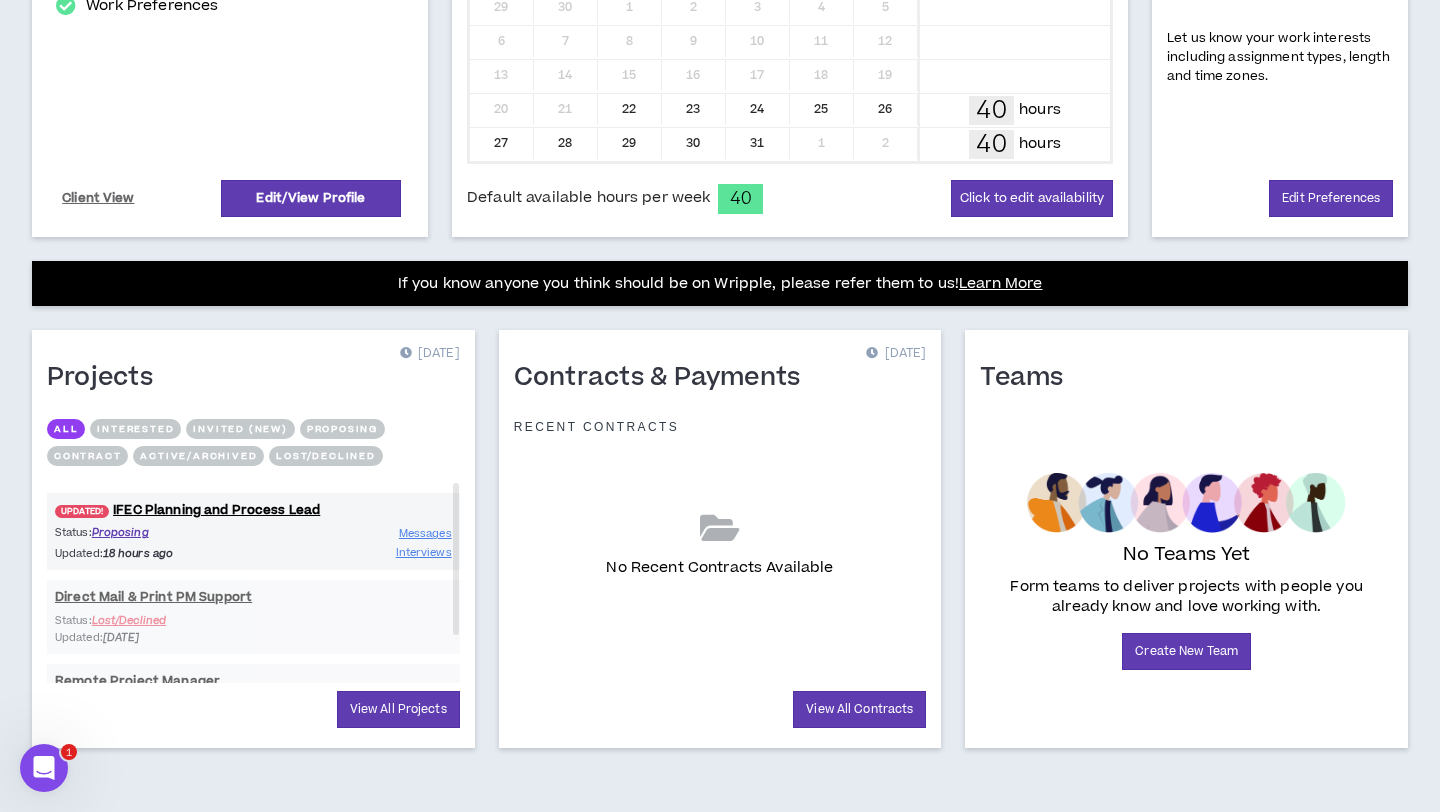 click 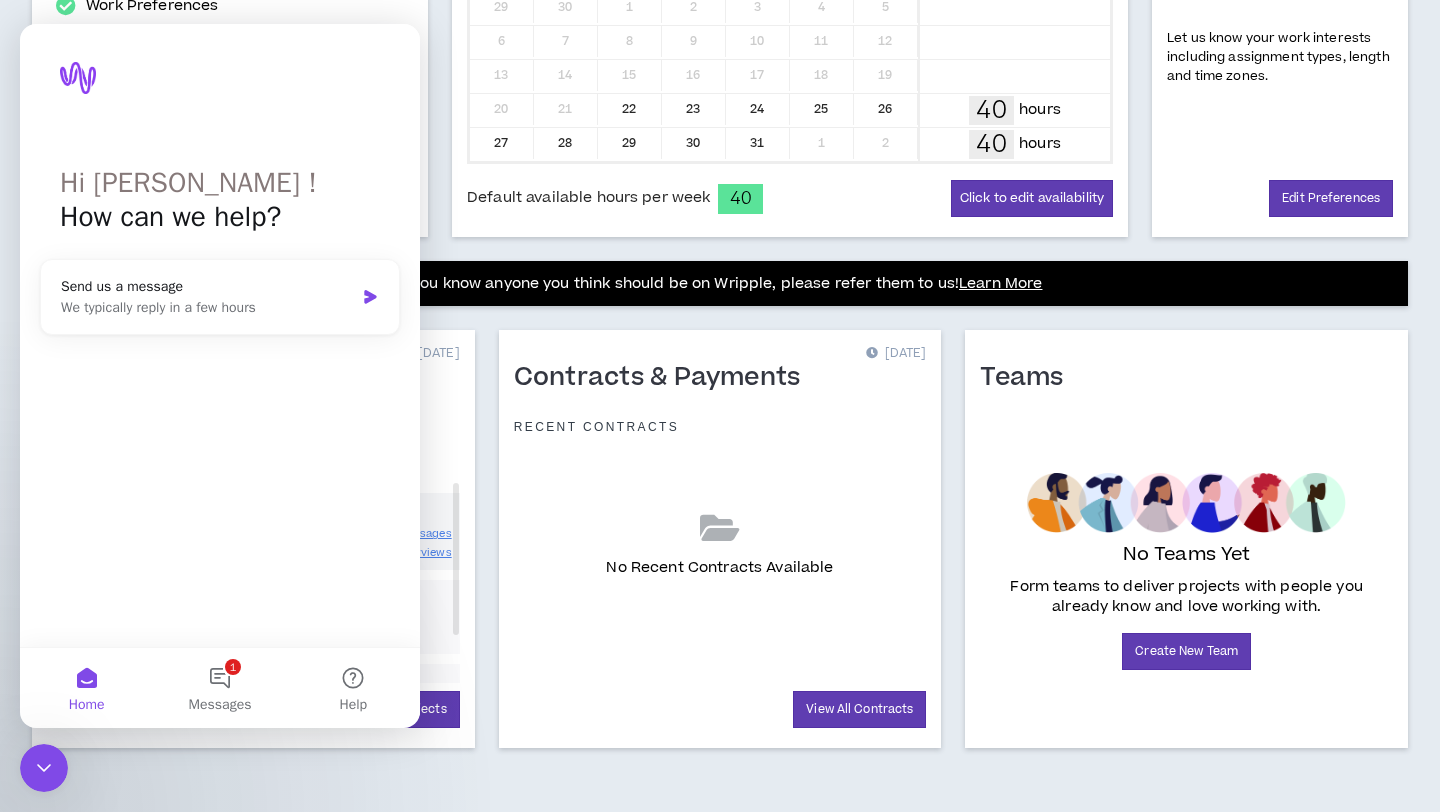 scroll, scrollTop: 0, scrollLeft: 0, axis: both 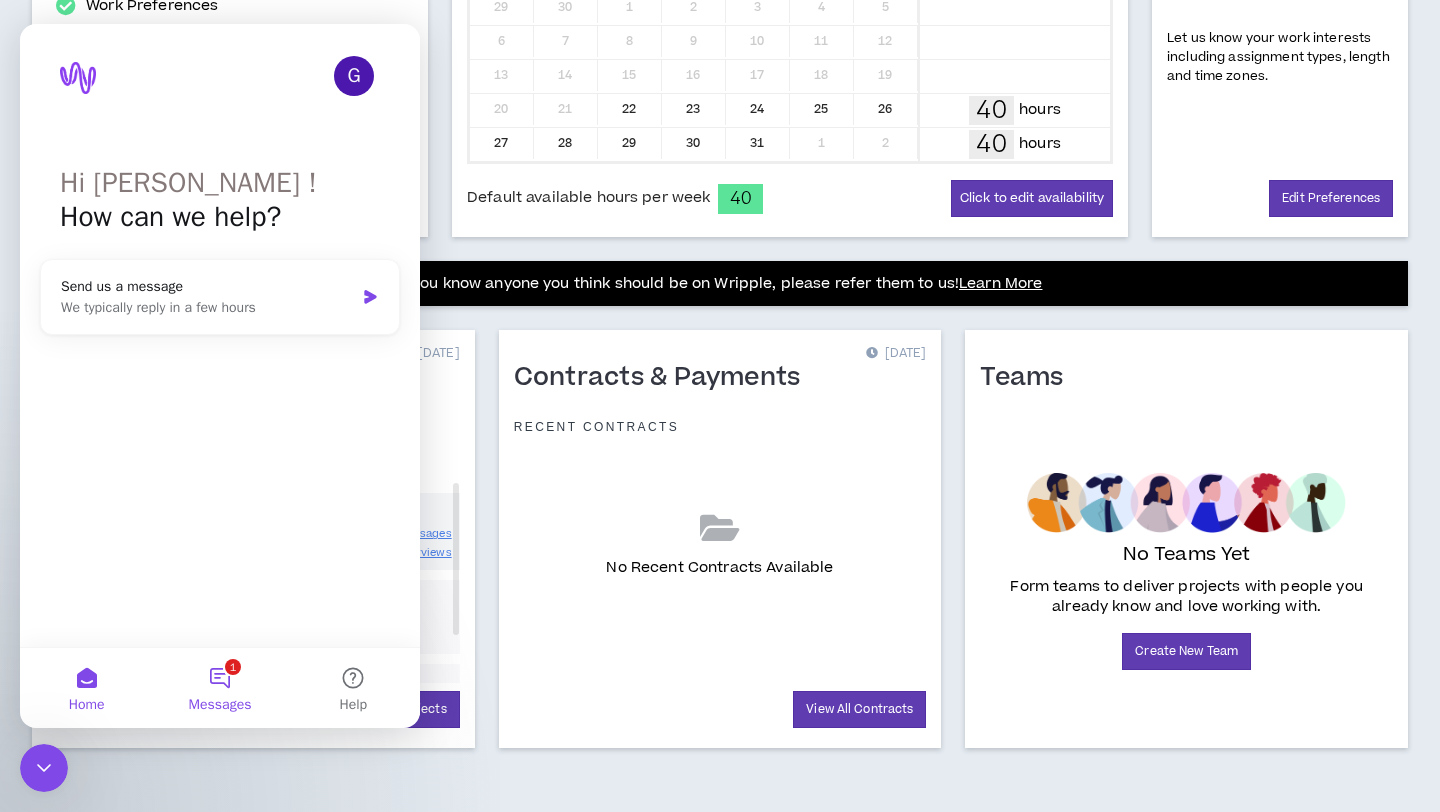 click on "1 Messages" at bounding box center (219, 688) 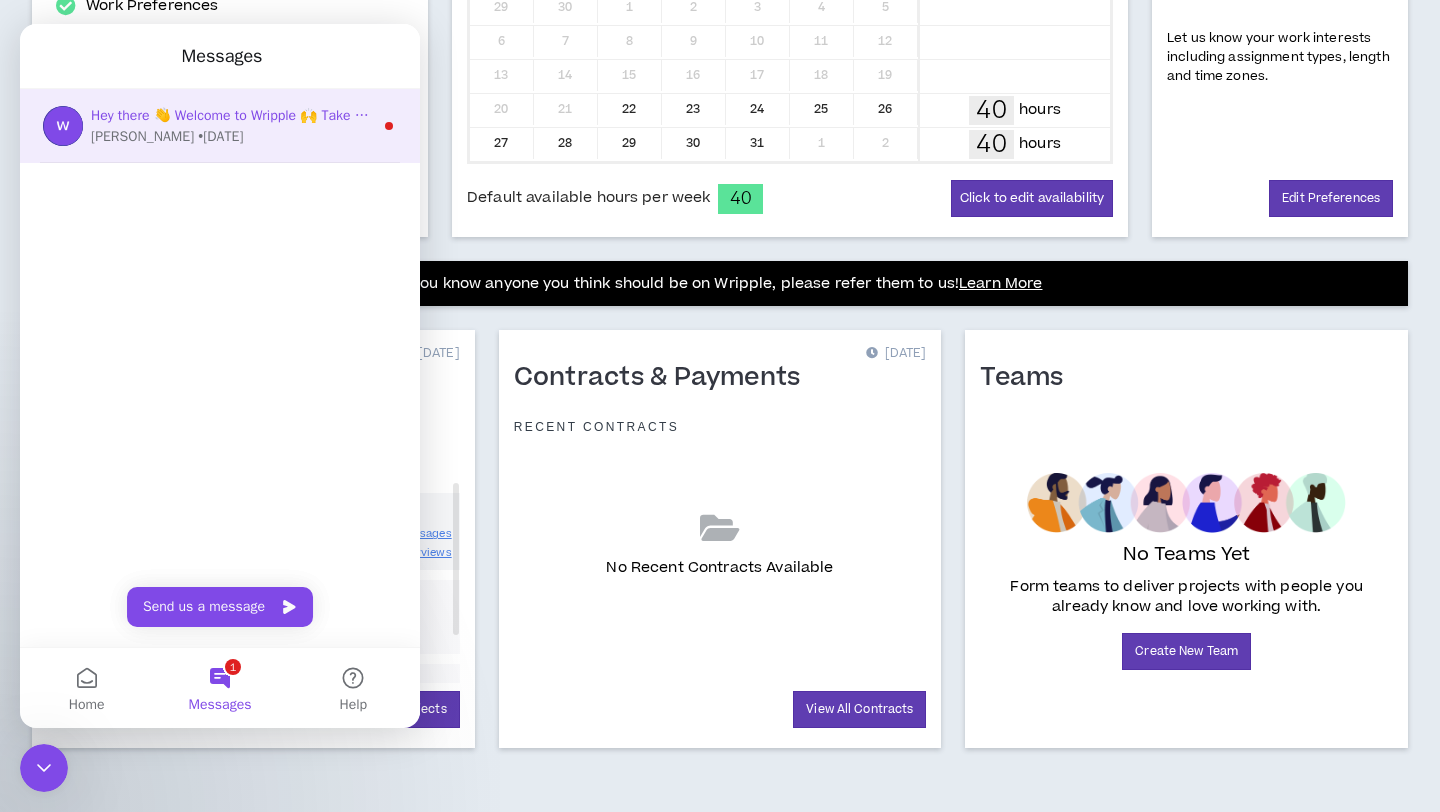 click on "[PERSON_NAME] •  [DATE]" at bounding box center [232, 136] 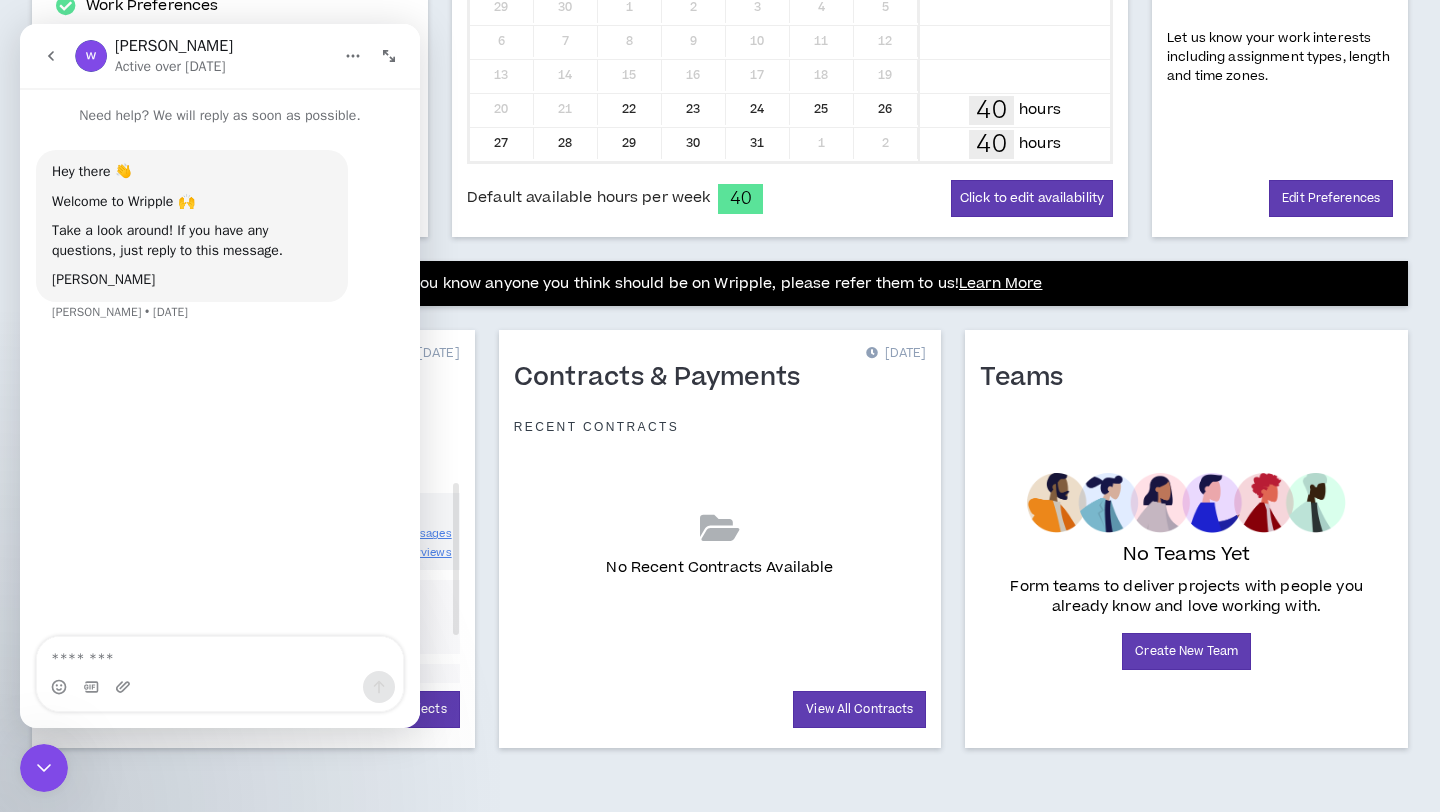 click 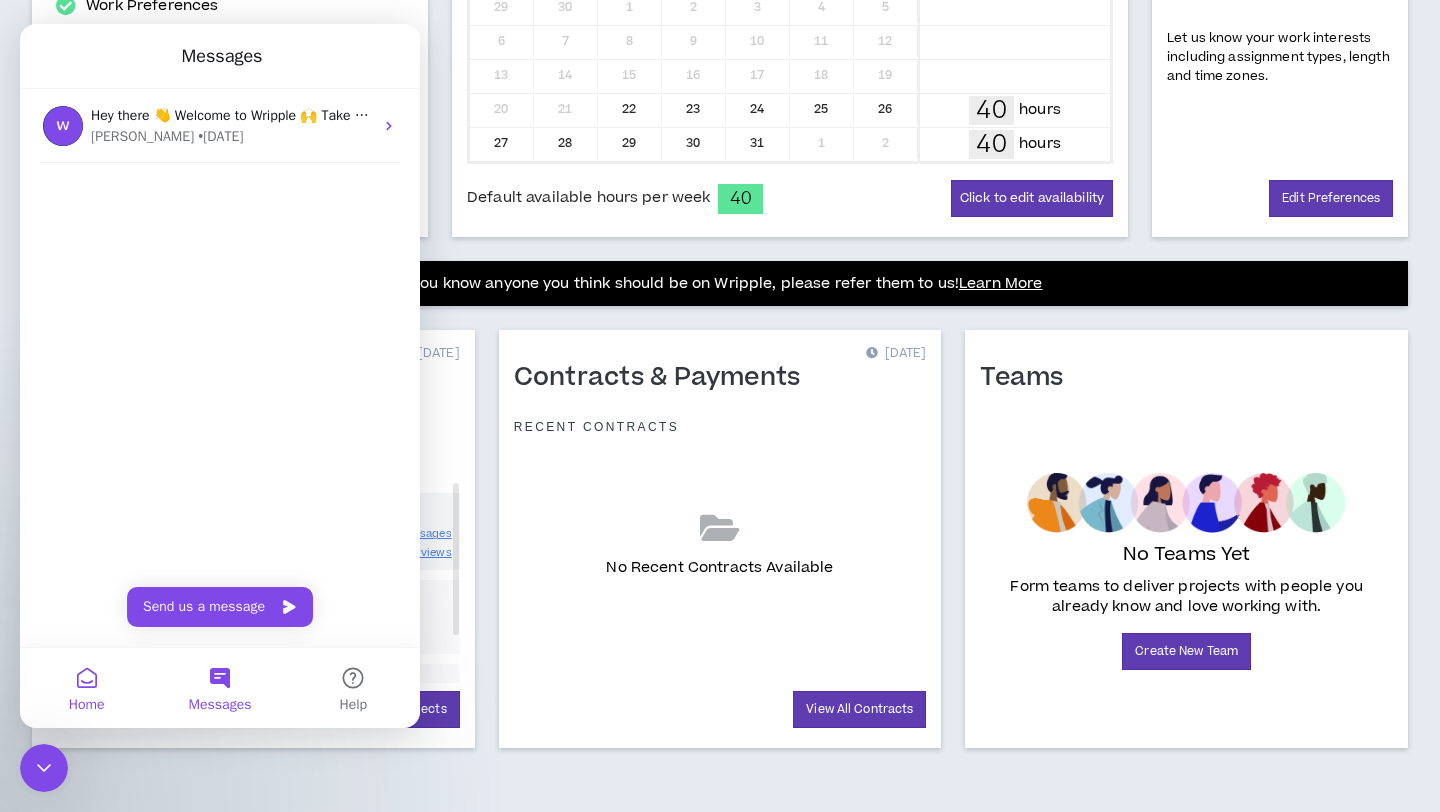 click on "Home" at bounding box center [86, 688] 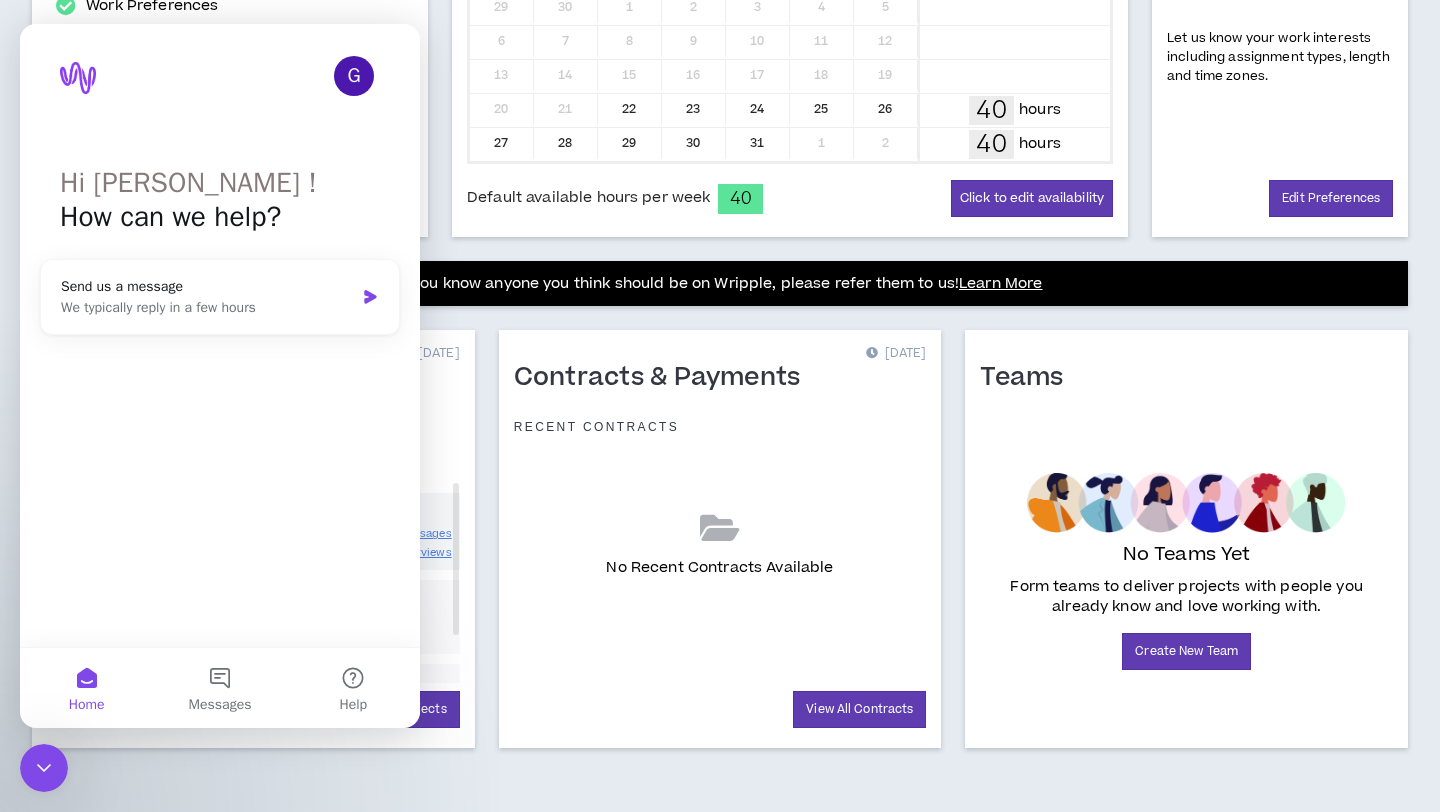 click on "Contracts & Payments    [DATE] Recent Contracts No Recent Contracts Available View All Contracts" at bounding box center (720, 539) 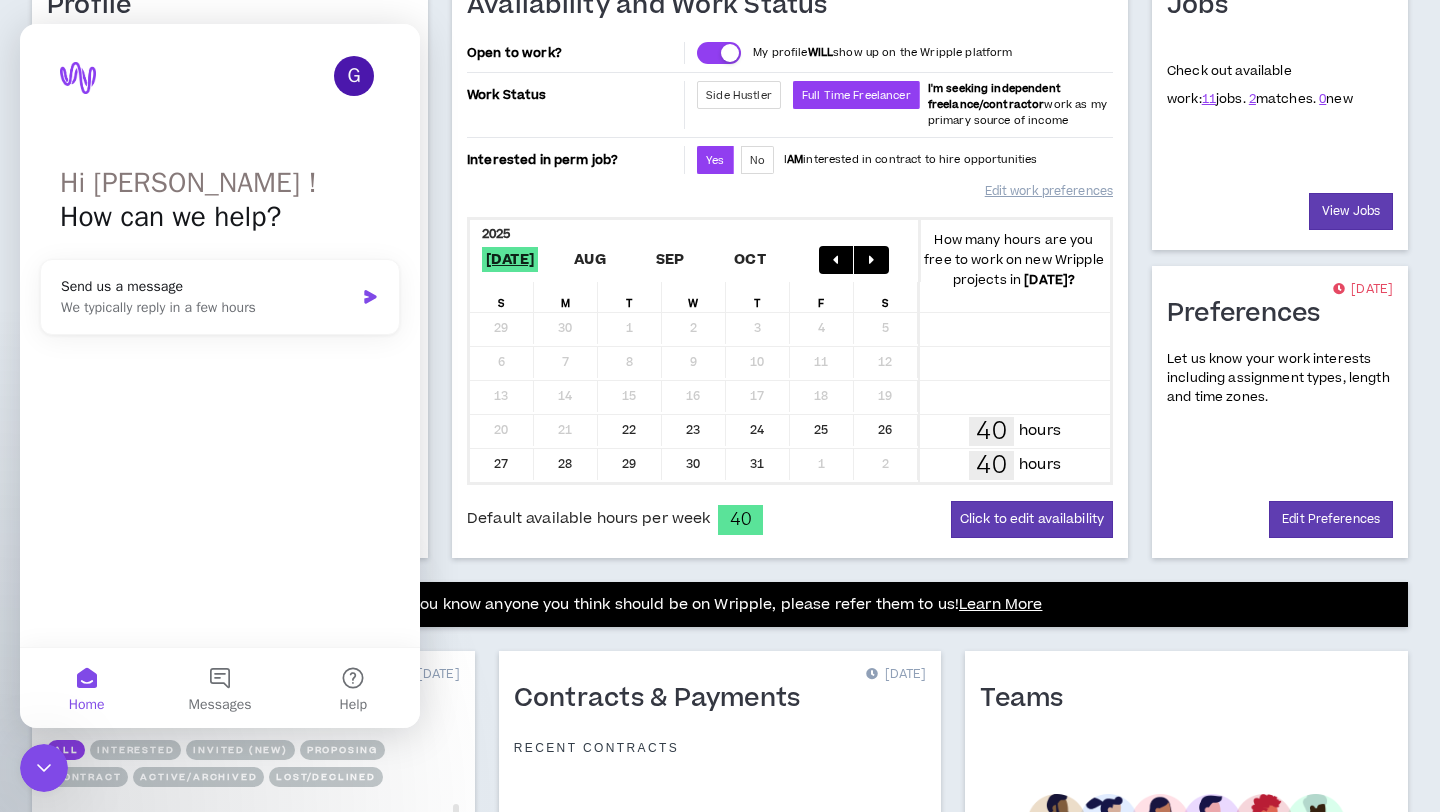 scroll, scrollTop: 0, scrollLeft: 0, axis: both 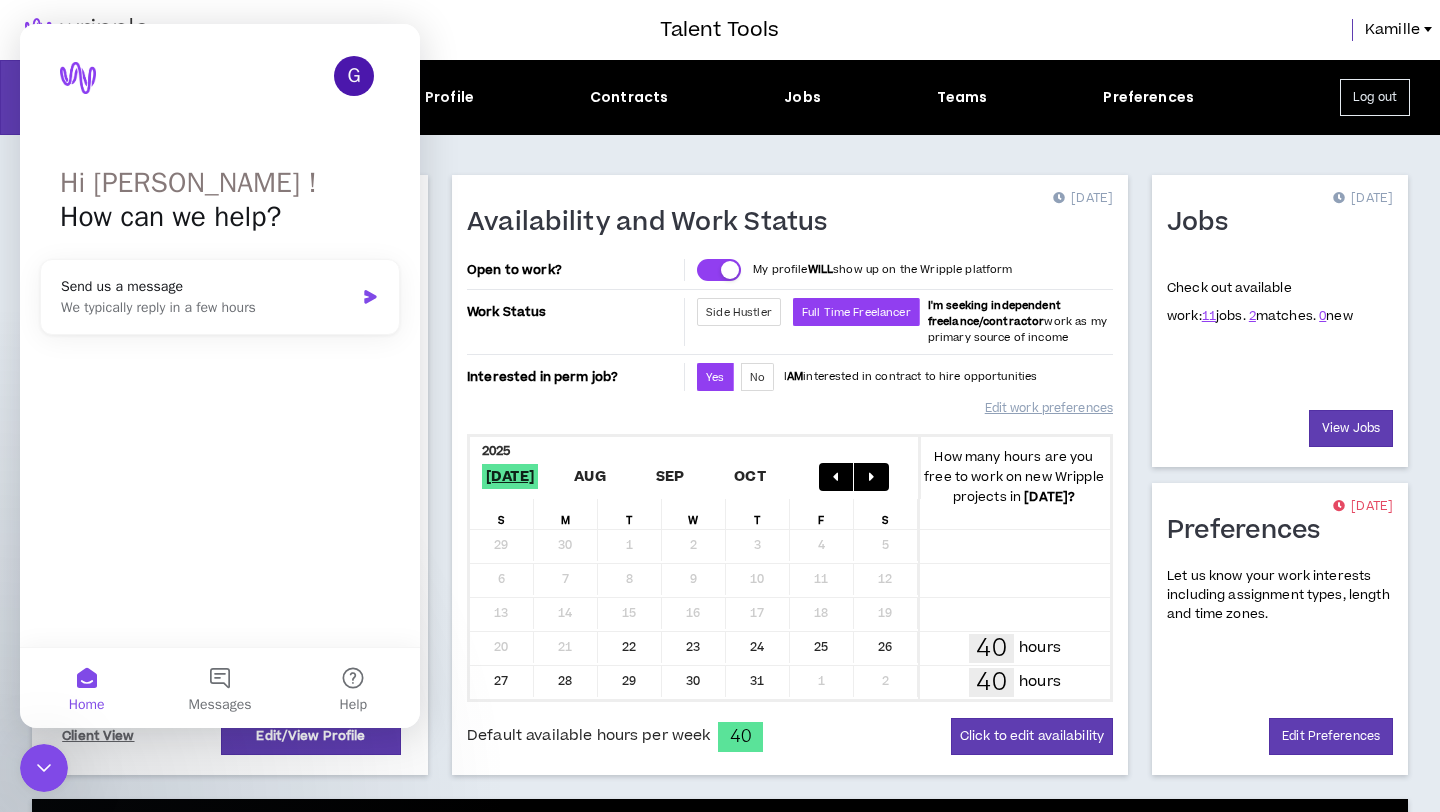 click at bounding box center [78, 78] 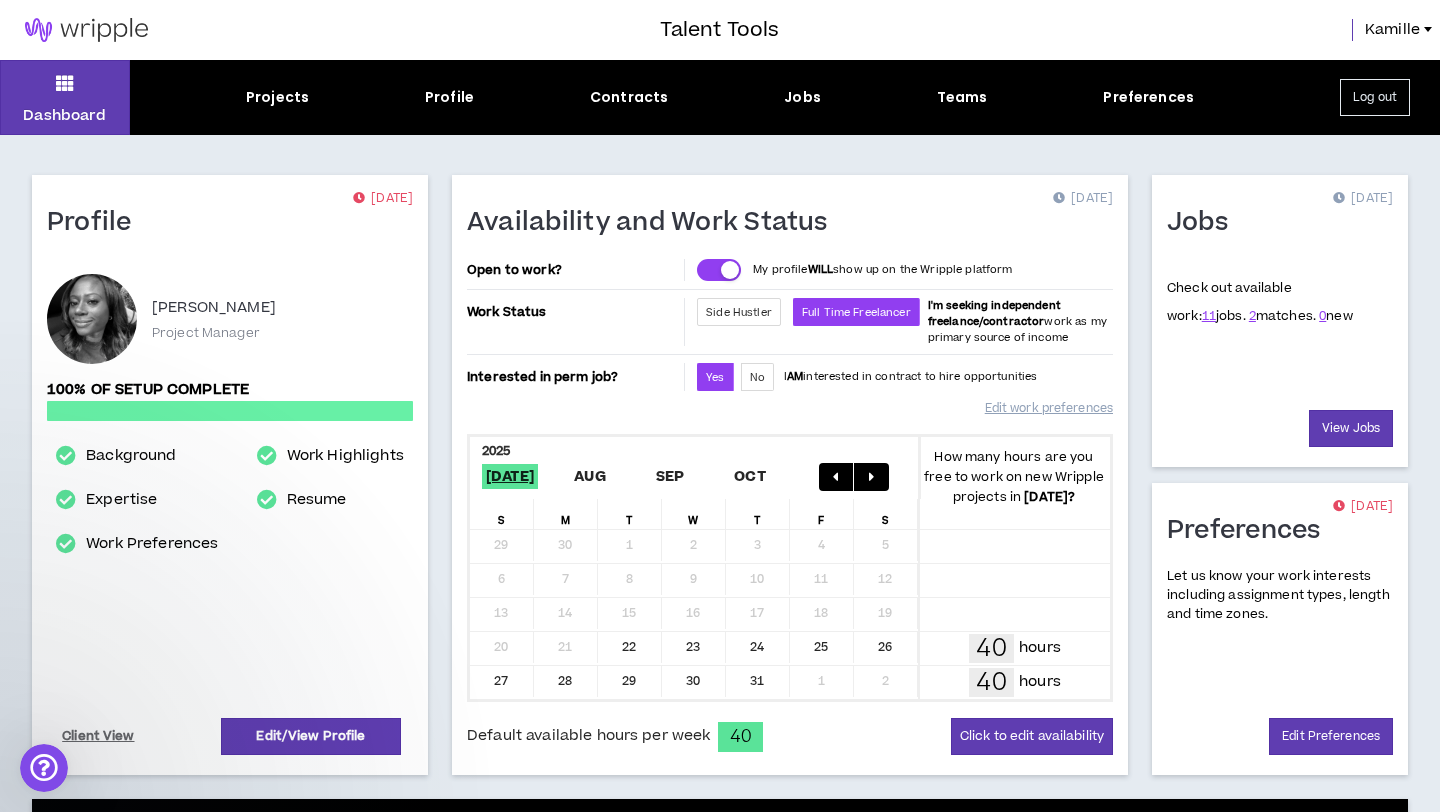 scroll, scrollTop: 0, scrollLeft: 0, axis: both 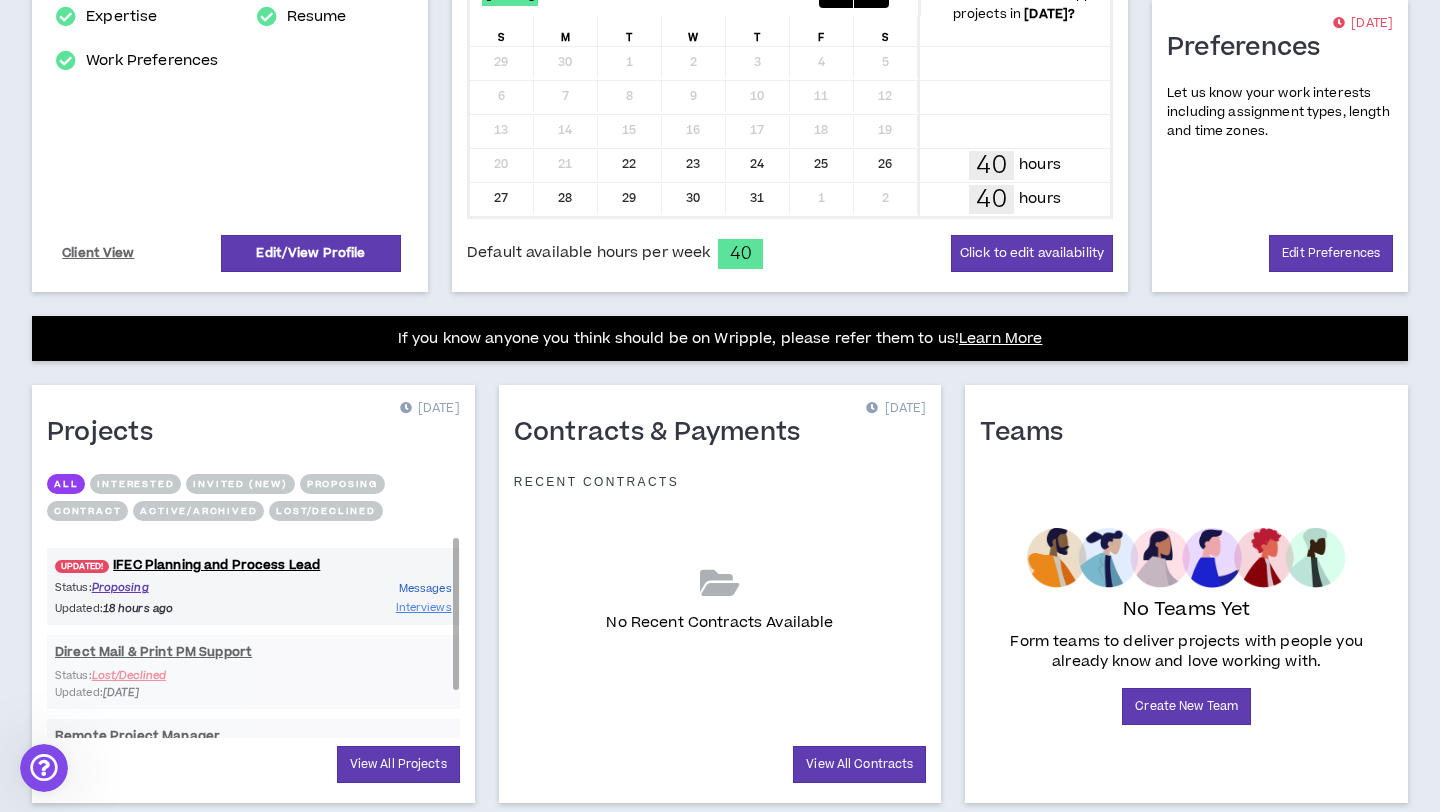 click on "Messages" at bounding box center [425, 588] 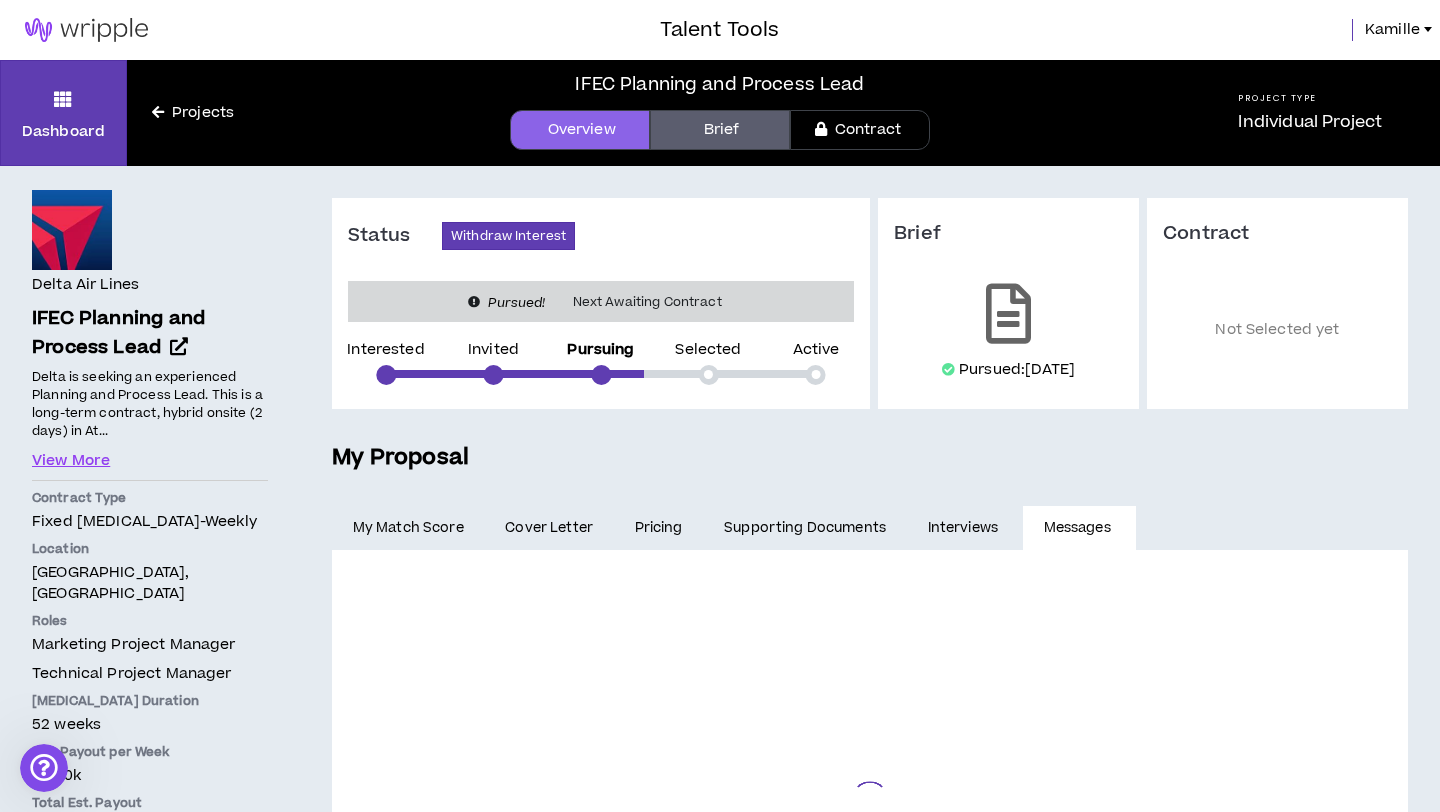 scroll, scrollTop: 225, scrollLeft: 0, axis: vertical 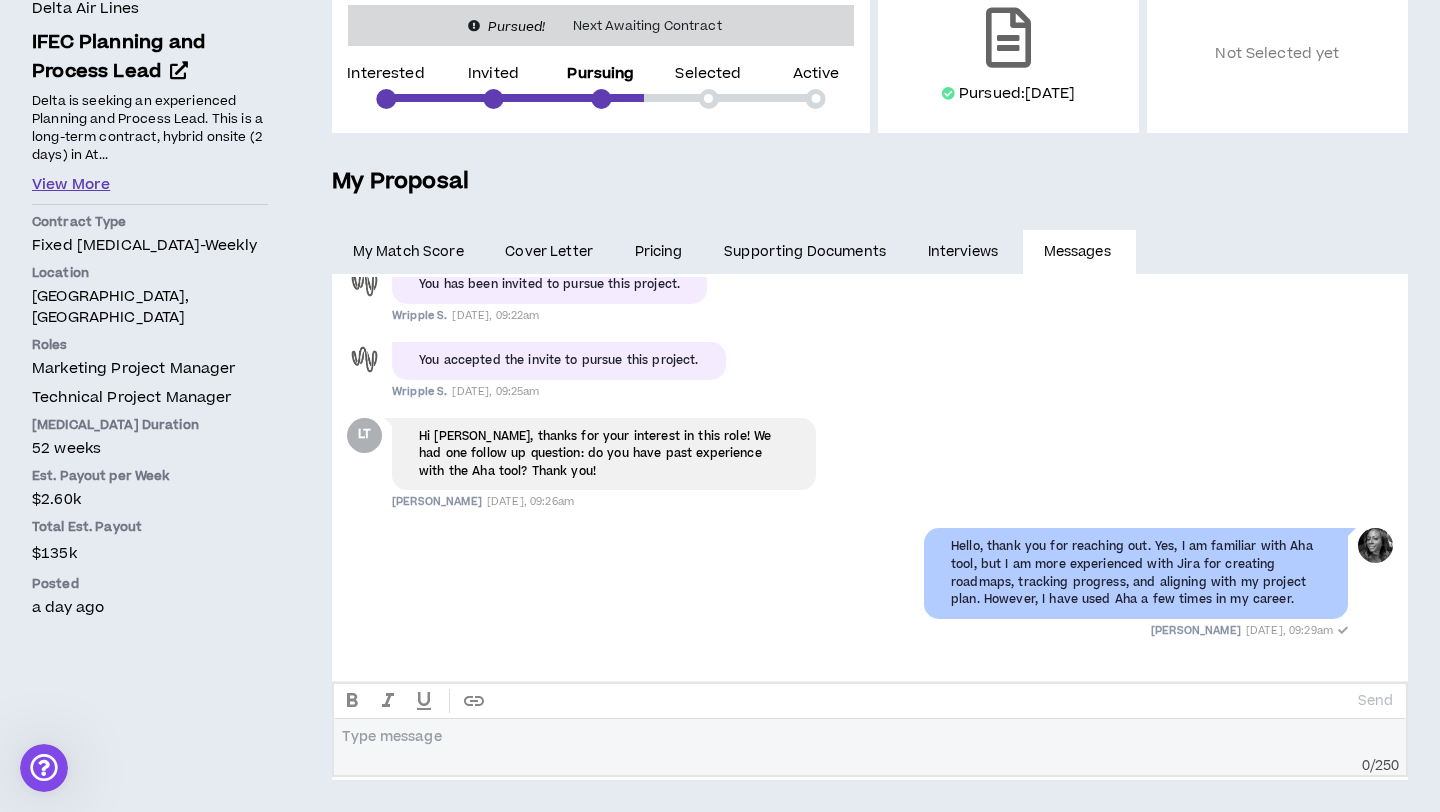 click on "View More" at bounding box center (71, 185) 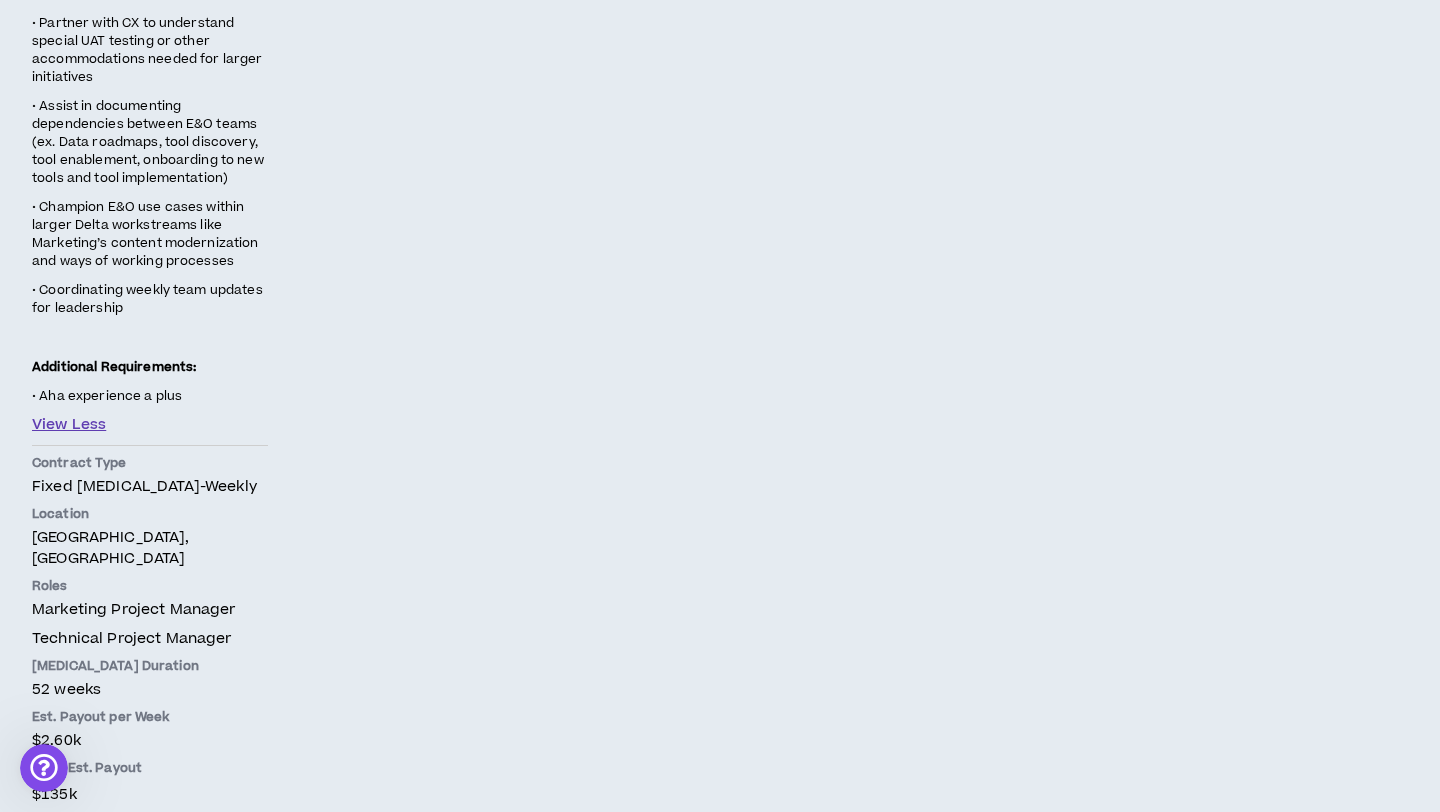 scroll, scrollTop: 1875, scrollLeft: 0, axis: vertical 